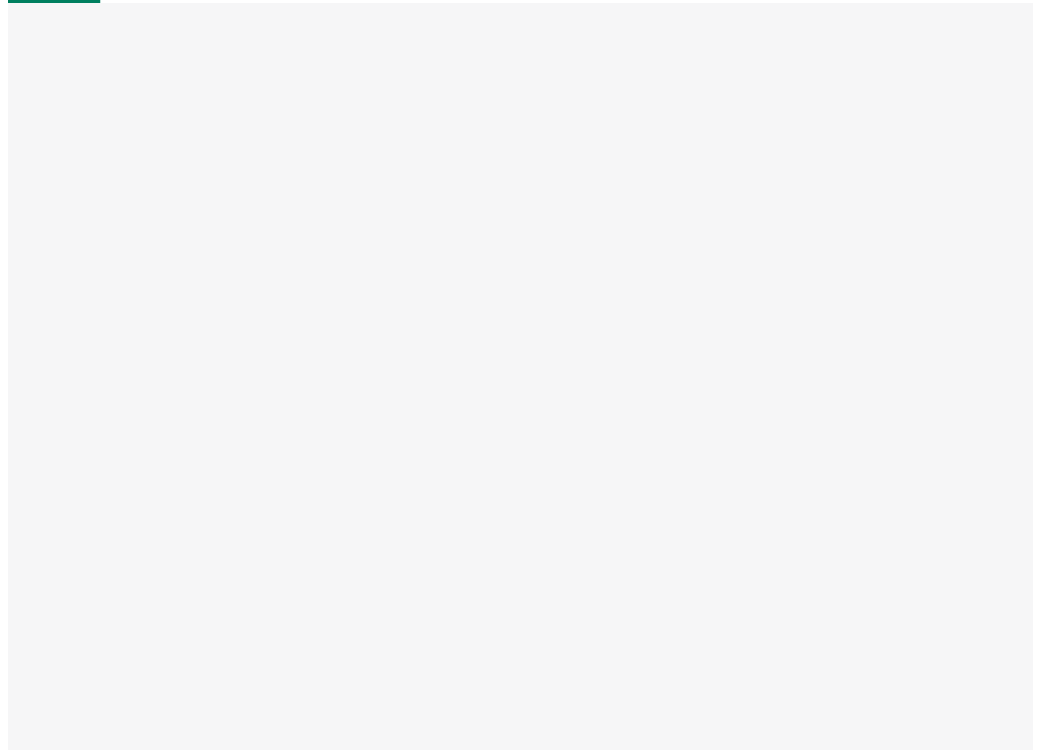 scroll, scrollTop: 0, scrollLeft: 0, axis: both 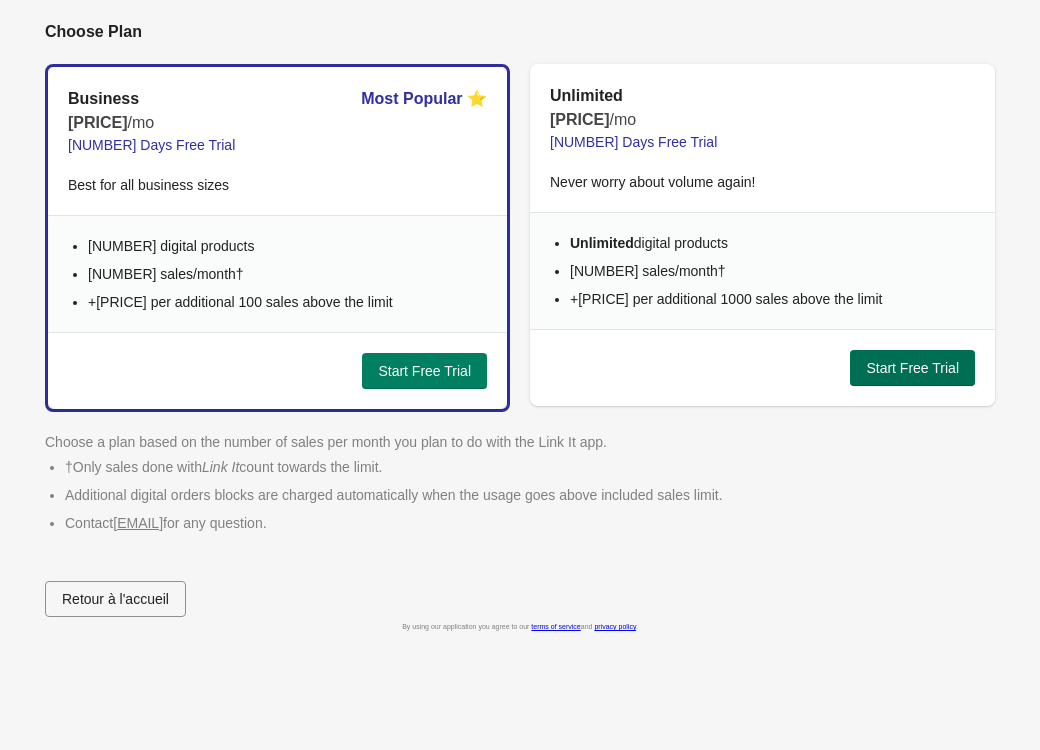 click on "Start Free Trial" at bounding box center (912, 368) 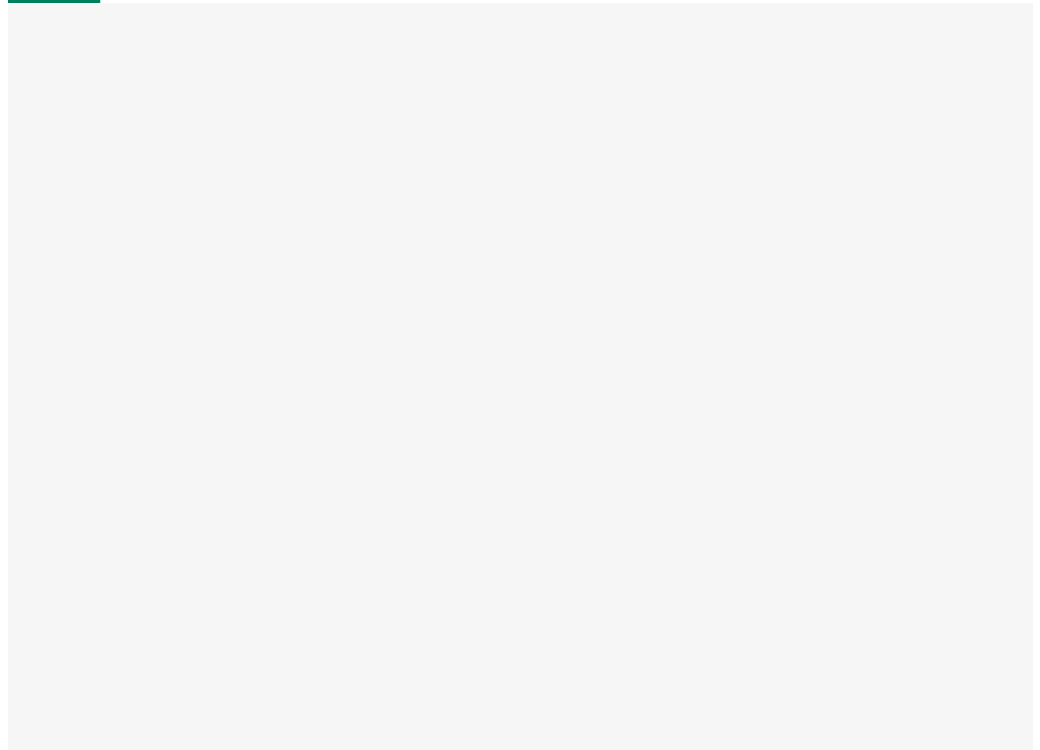 scroll, scrollTop: 0, scrollLeft: 0, axis: both 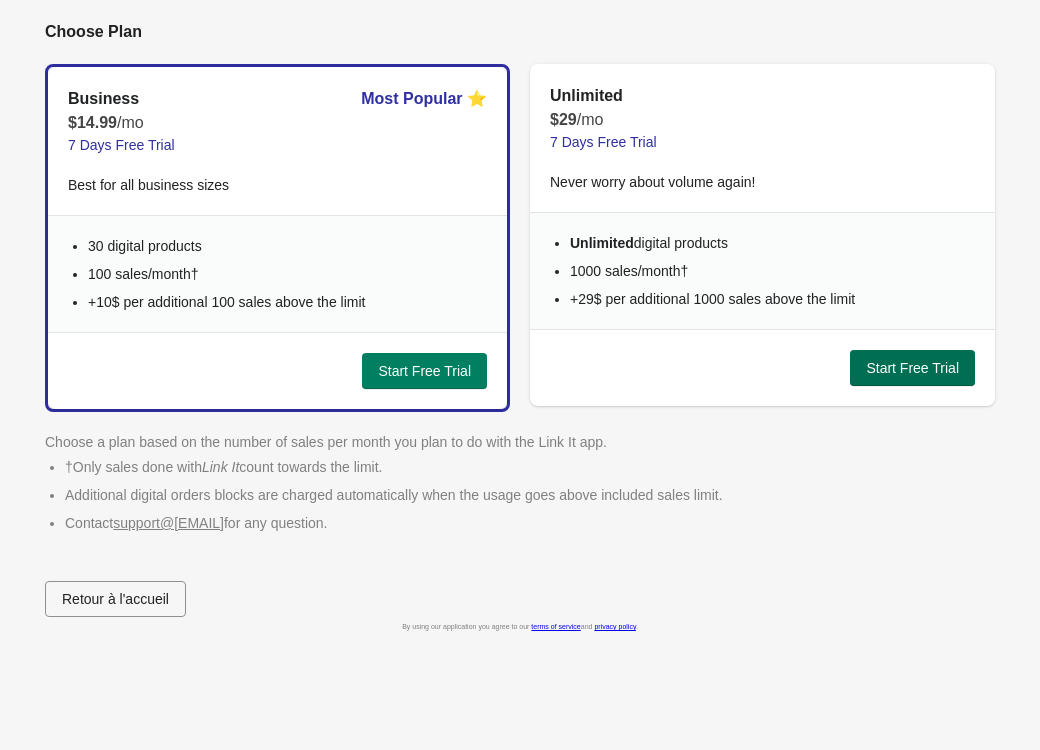 click on "Start Free Trial" at bounding box center (912, 368) 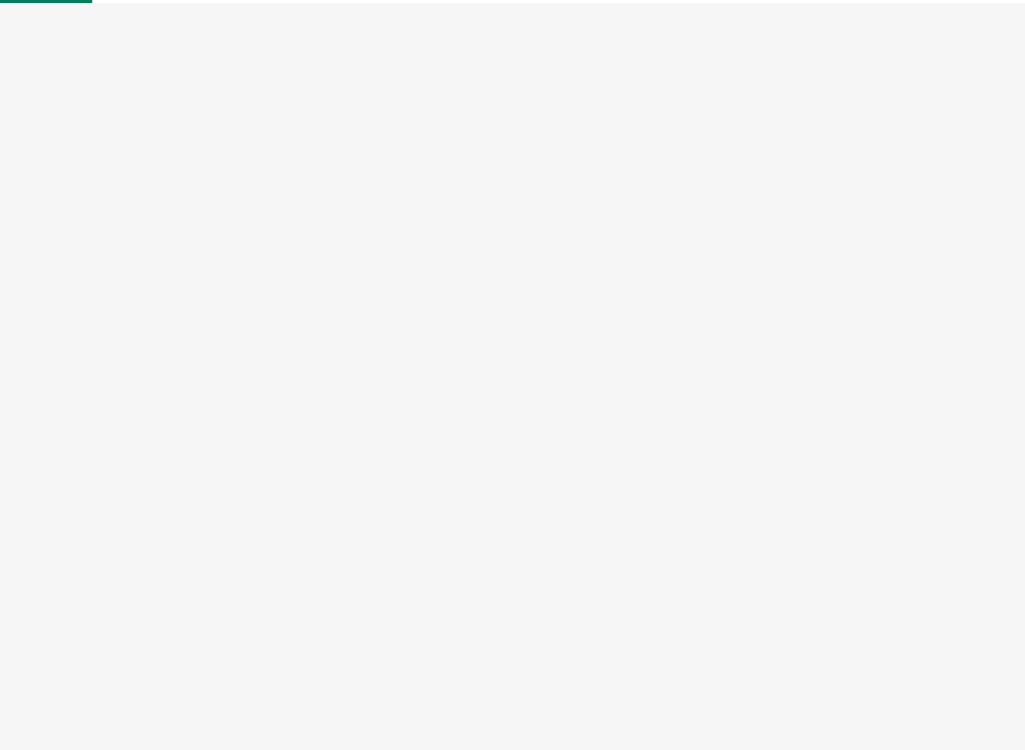 scroll, scrollTop: 0, scrollLeft: 0, axis: both 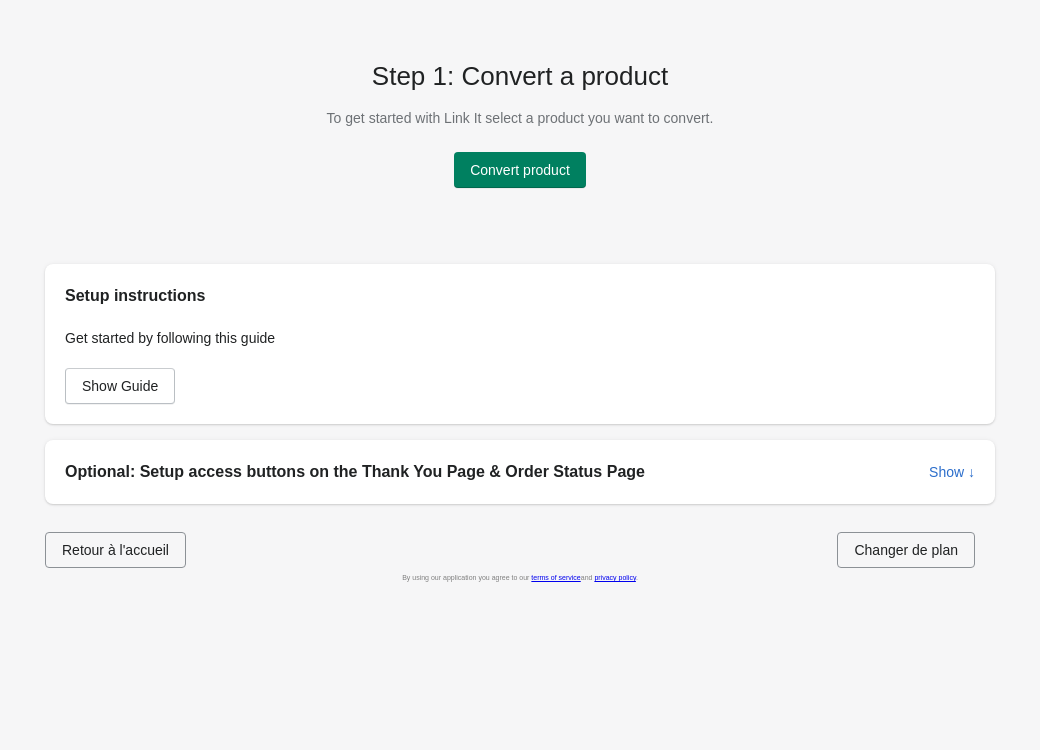 click on "Step 1: Convert a product" at bounding box center (520, 76) 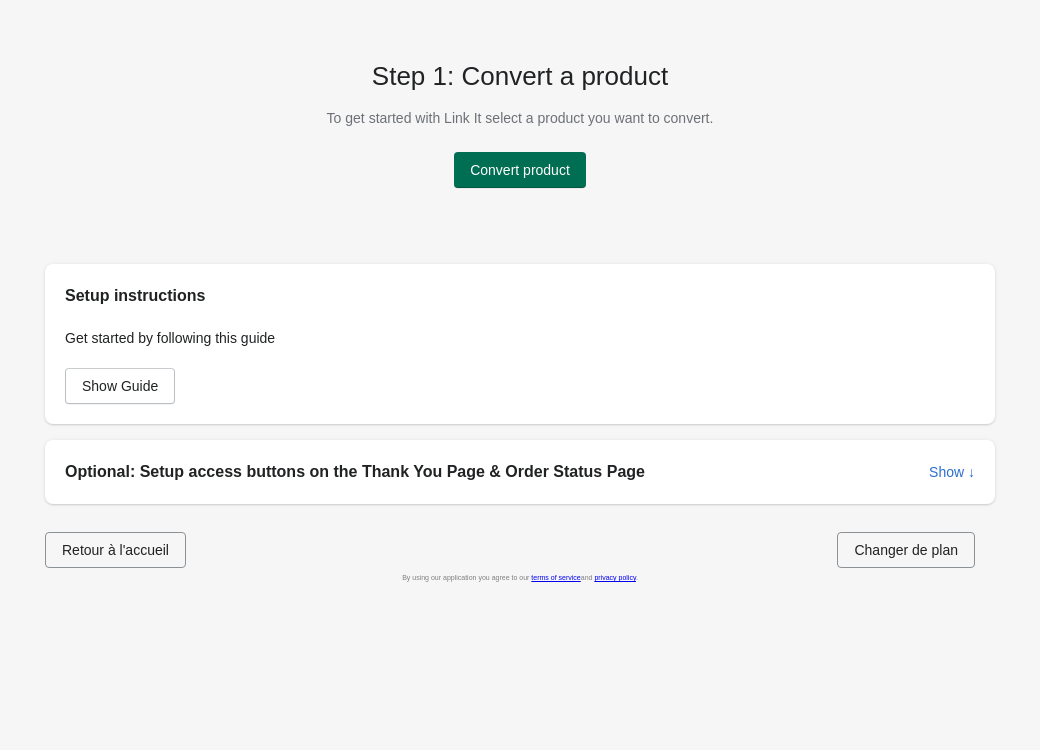 click on "Convert product" at bounding box center [520, 170] 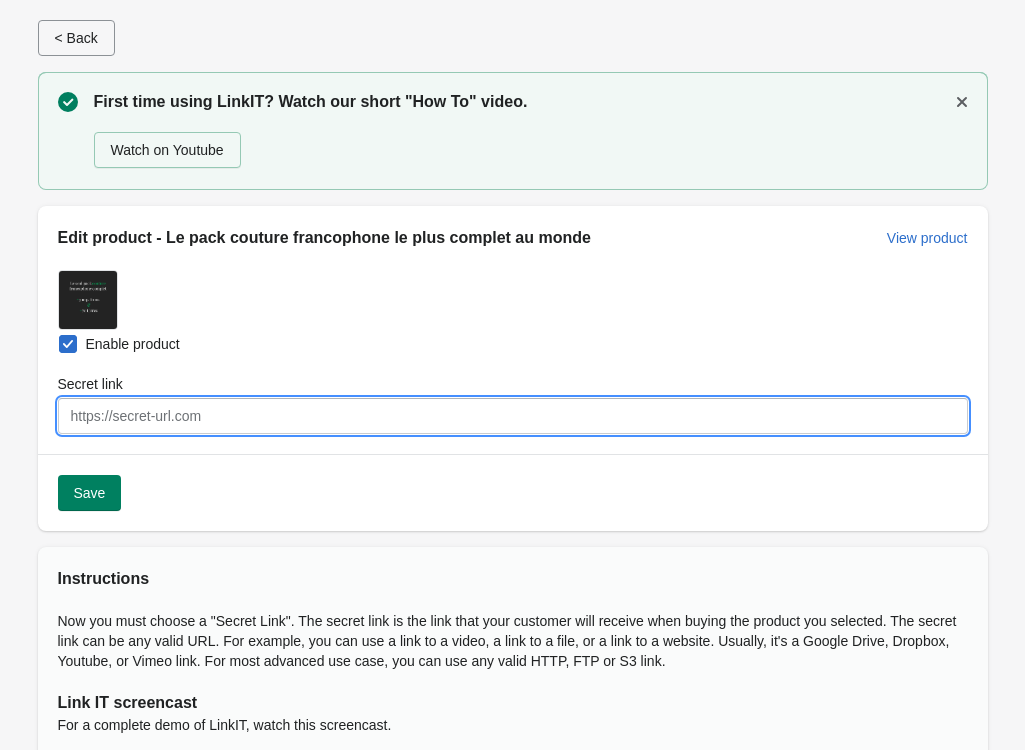click on "Secret link" at bounding box center (513, 416) 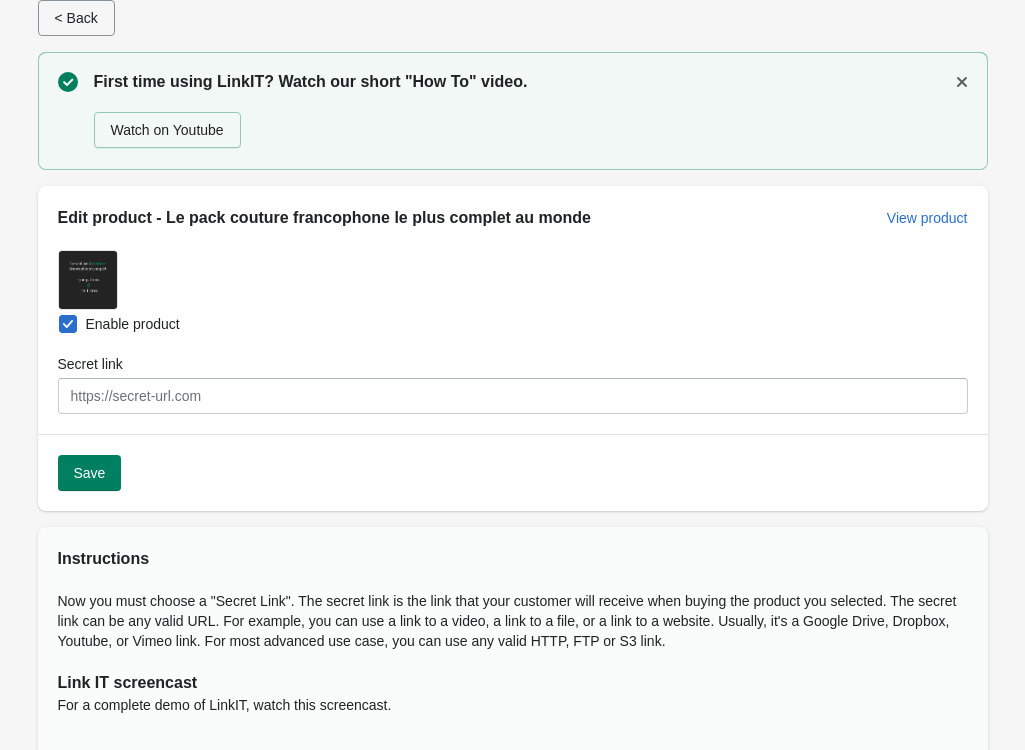 scroll, scrollTop: 0, scrollLeft: 0, axis: both 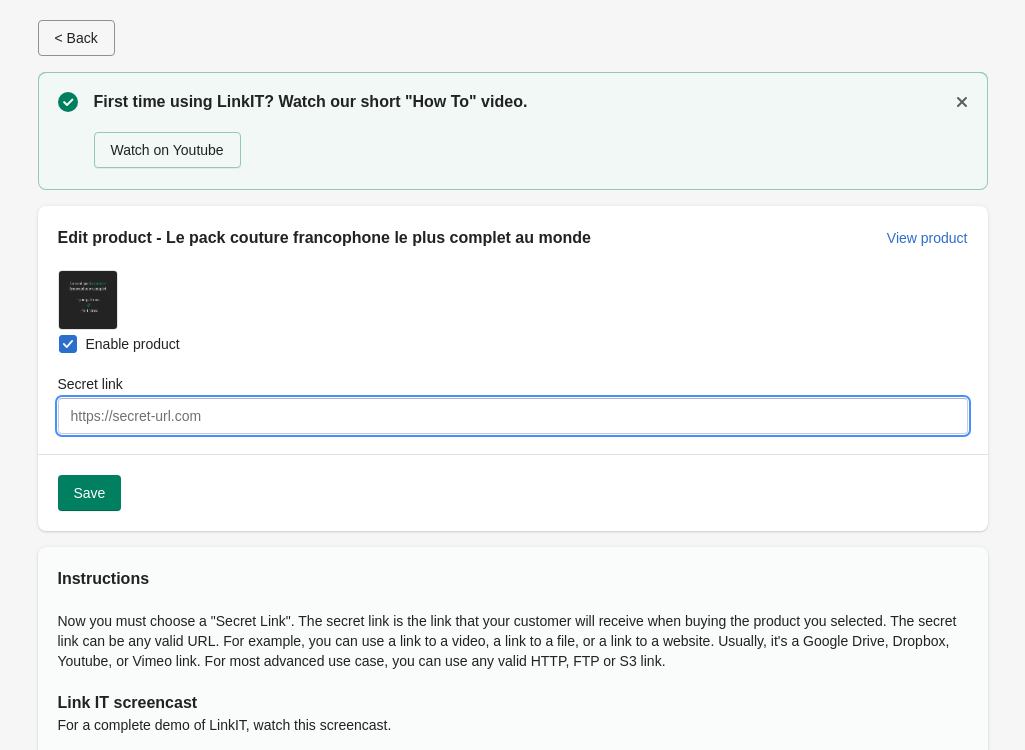 click on "Secret link" at bounding box center (513, 416) 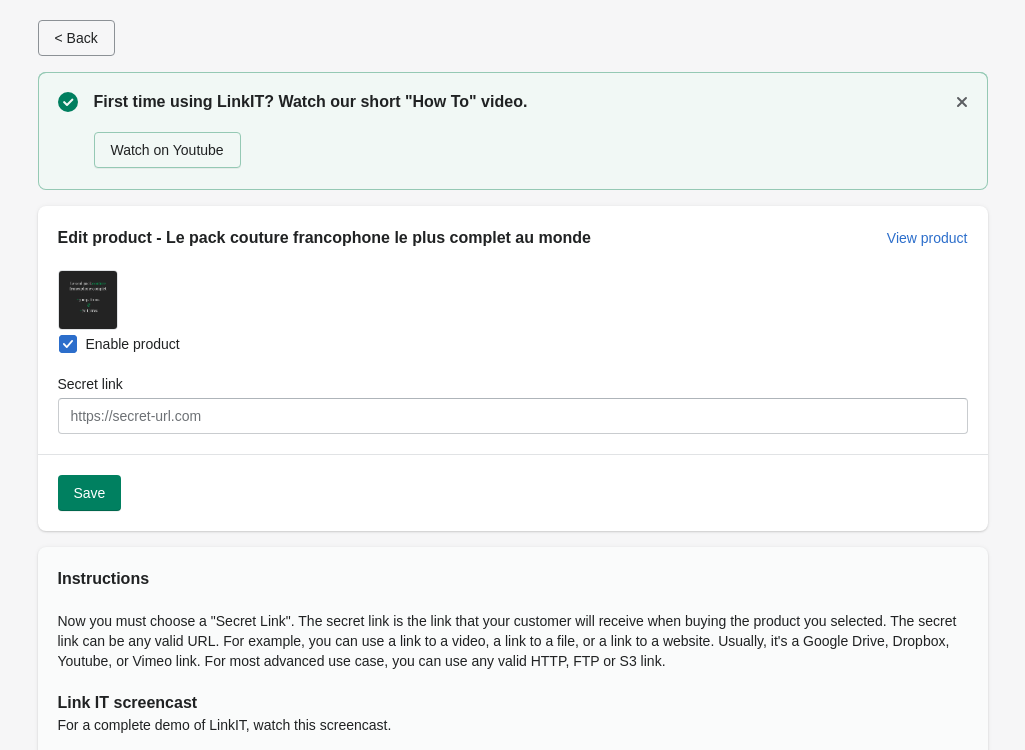 click on "Submit Save" at bounding box center (513, 492) 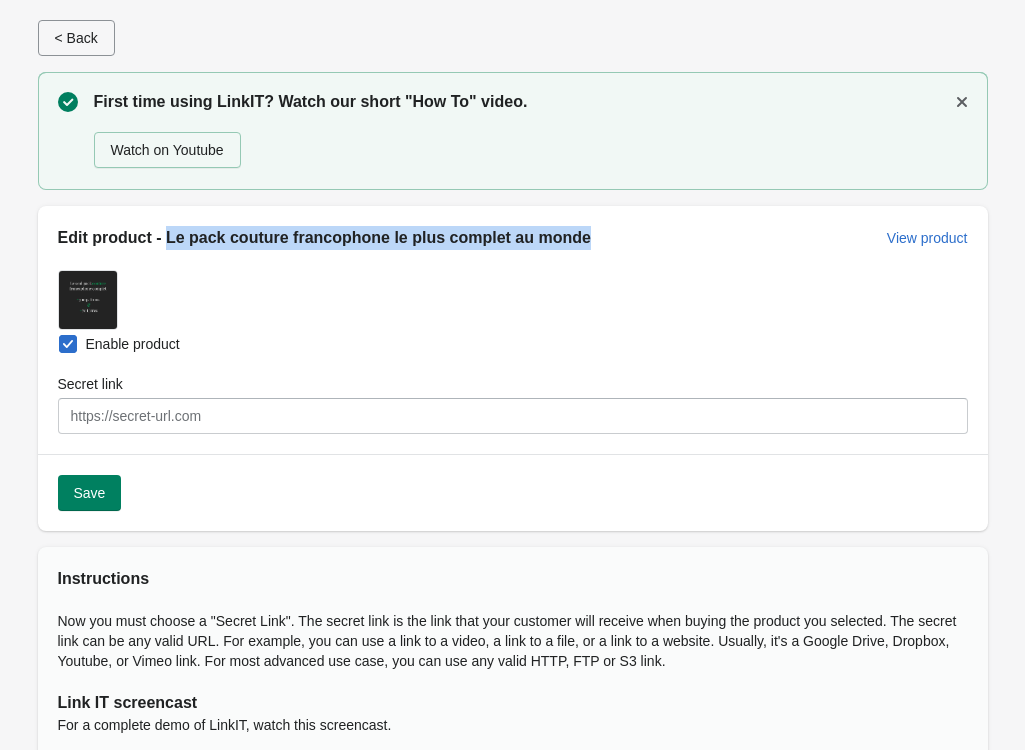 drag, startPoint x: 163, startPoint y: 238, endPoint x: 563, endPoint y: 242, distance: 400.02 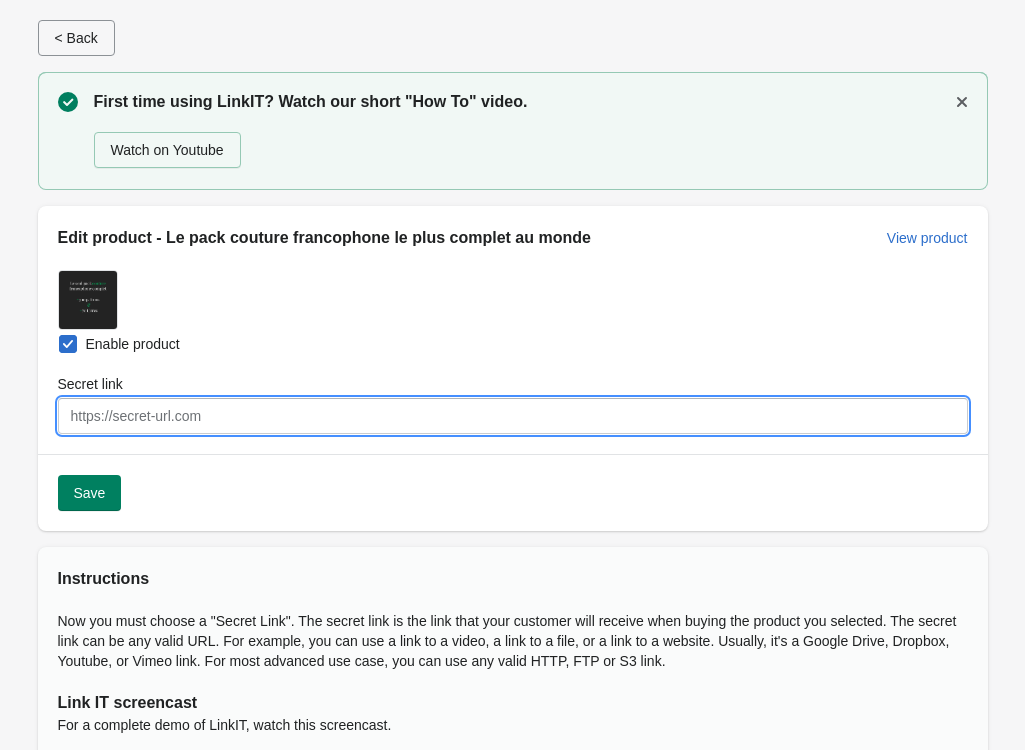 click on "Secret link" at bounding box center [513, 416] 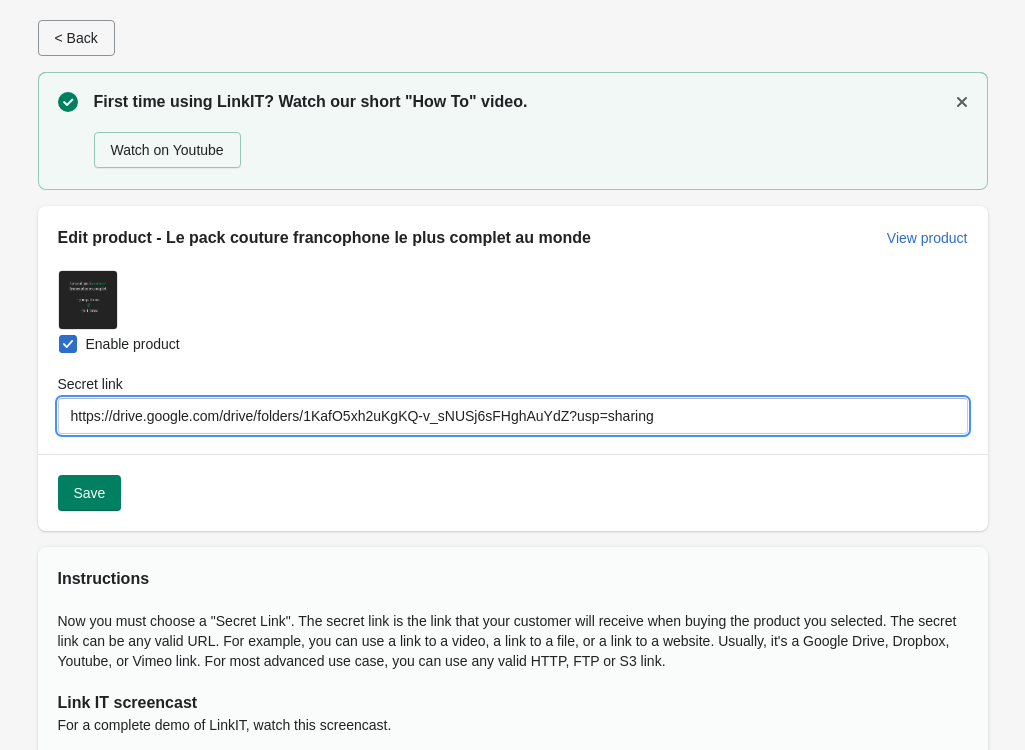type on "https://drive.google.com/drive/folders/1KafO5xh2uKgKQ-v_sNUSj6sFHghAuYdZ?usp=sharing" 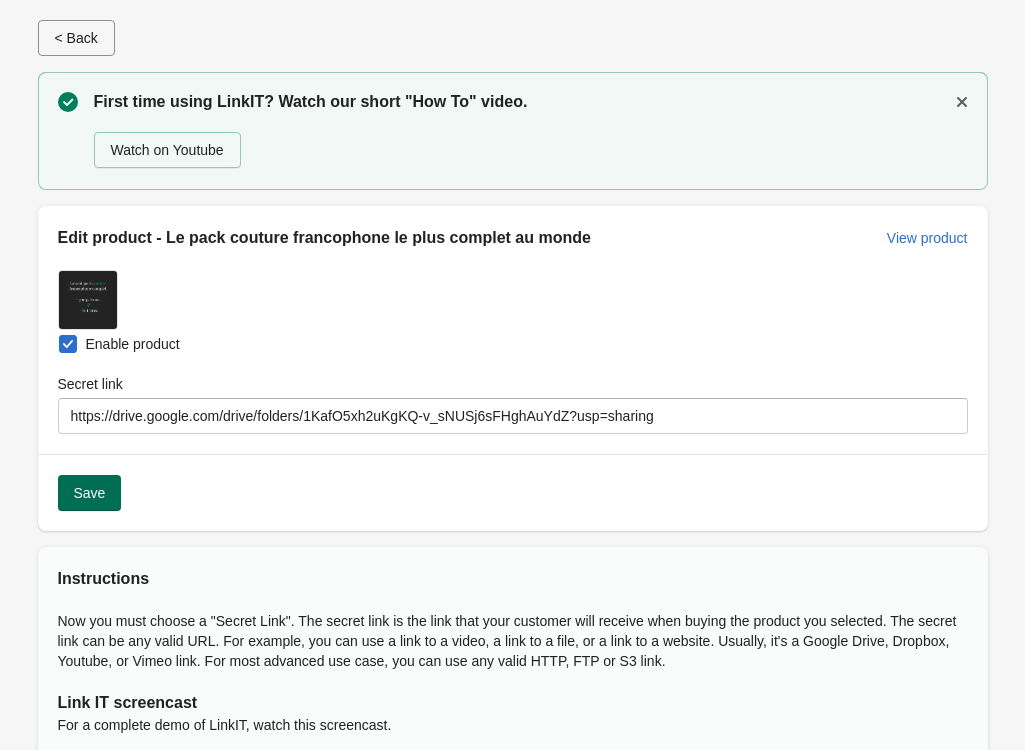 click on "Save" at bounding box center [90, 493] 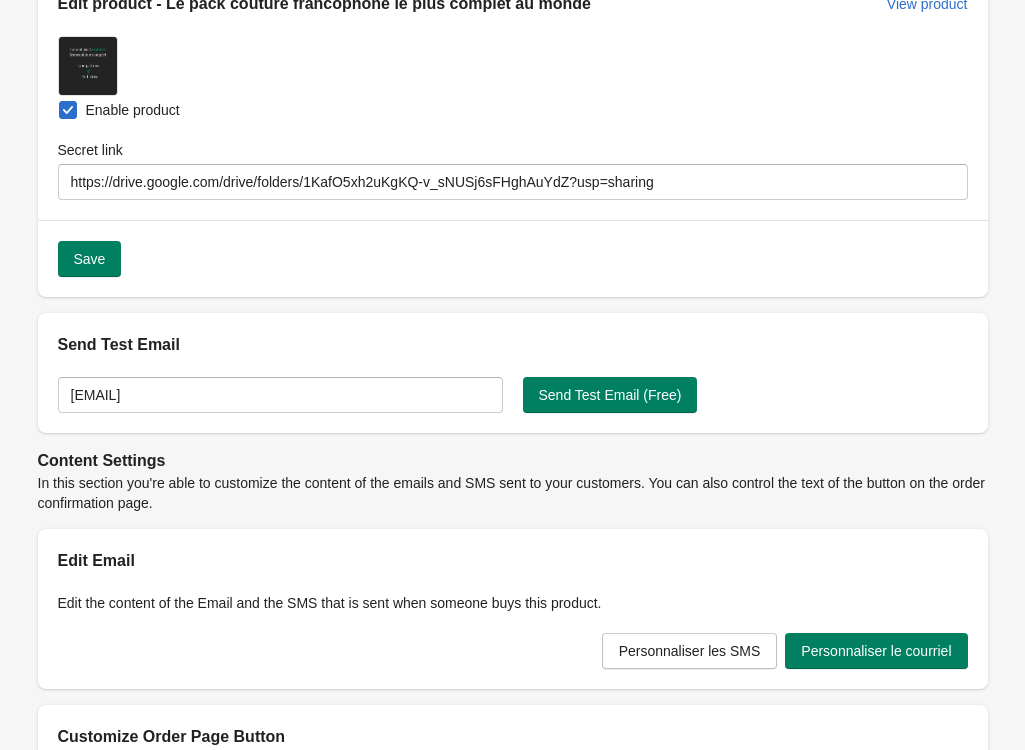scroll, scrollTop: 200, scrollLeft: 0, axis: vertical 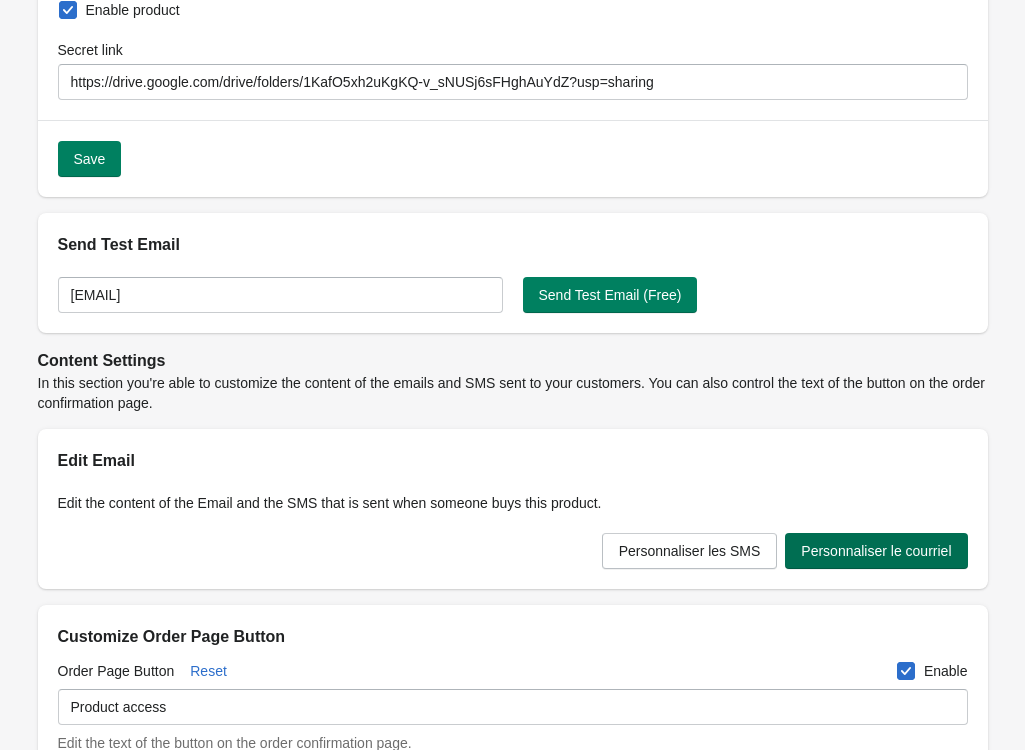 click on "Personnaliser le courriel" at bounding box center [876, 551] 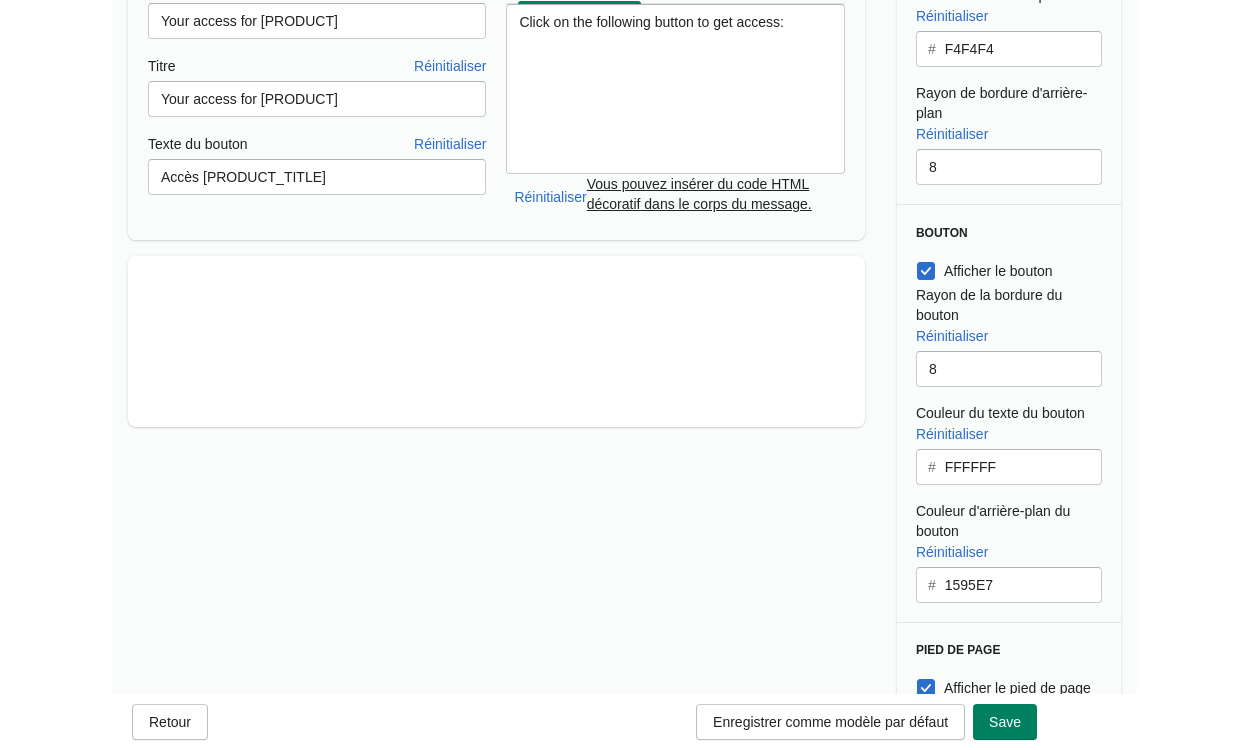 scroll, scrollTop: 0, scrollLeft: 0, axis: both 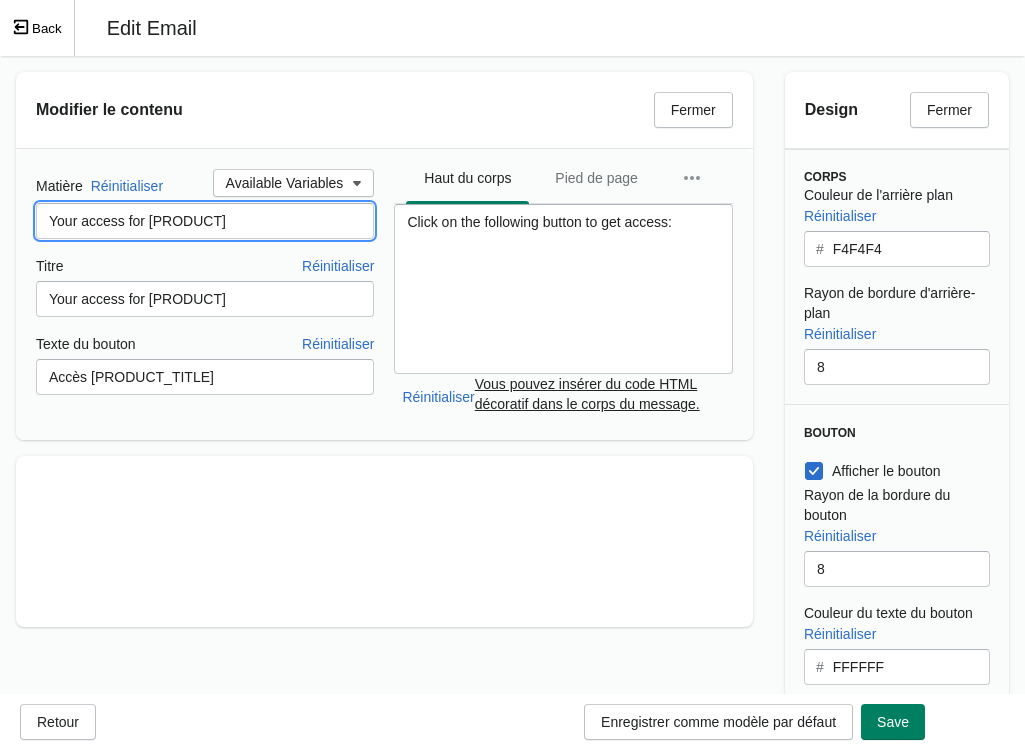 click on "Your access for product_title" at bounding box center [205, 221] 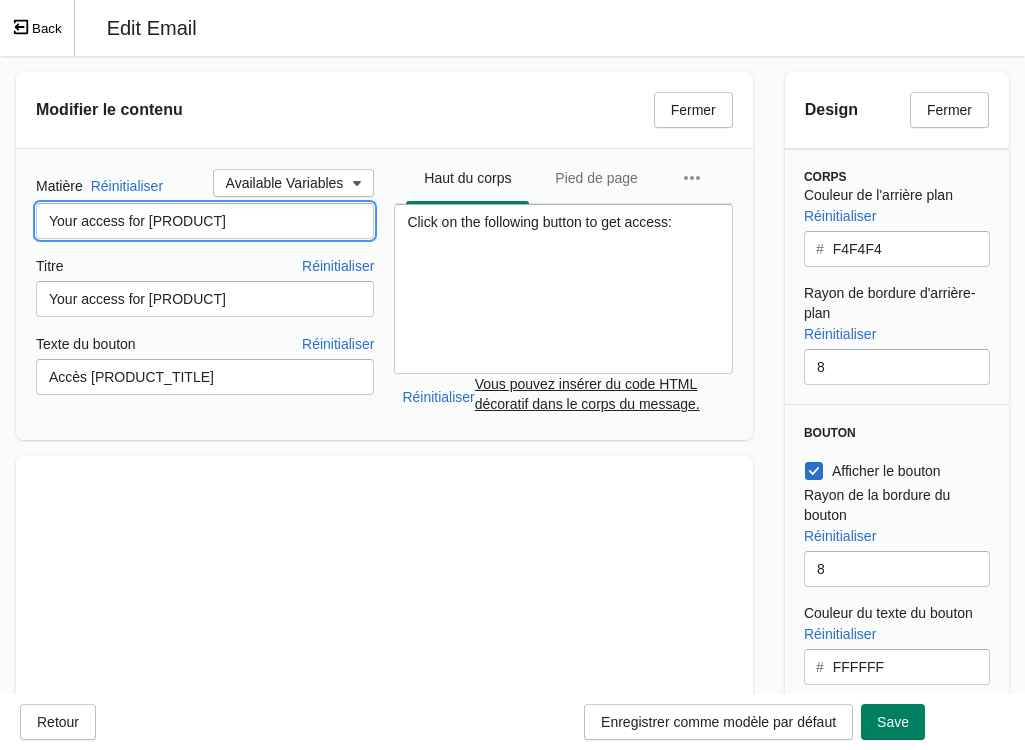 click on "Your access for product_title" at bounding box center (205, 221) 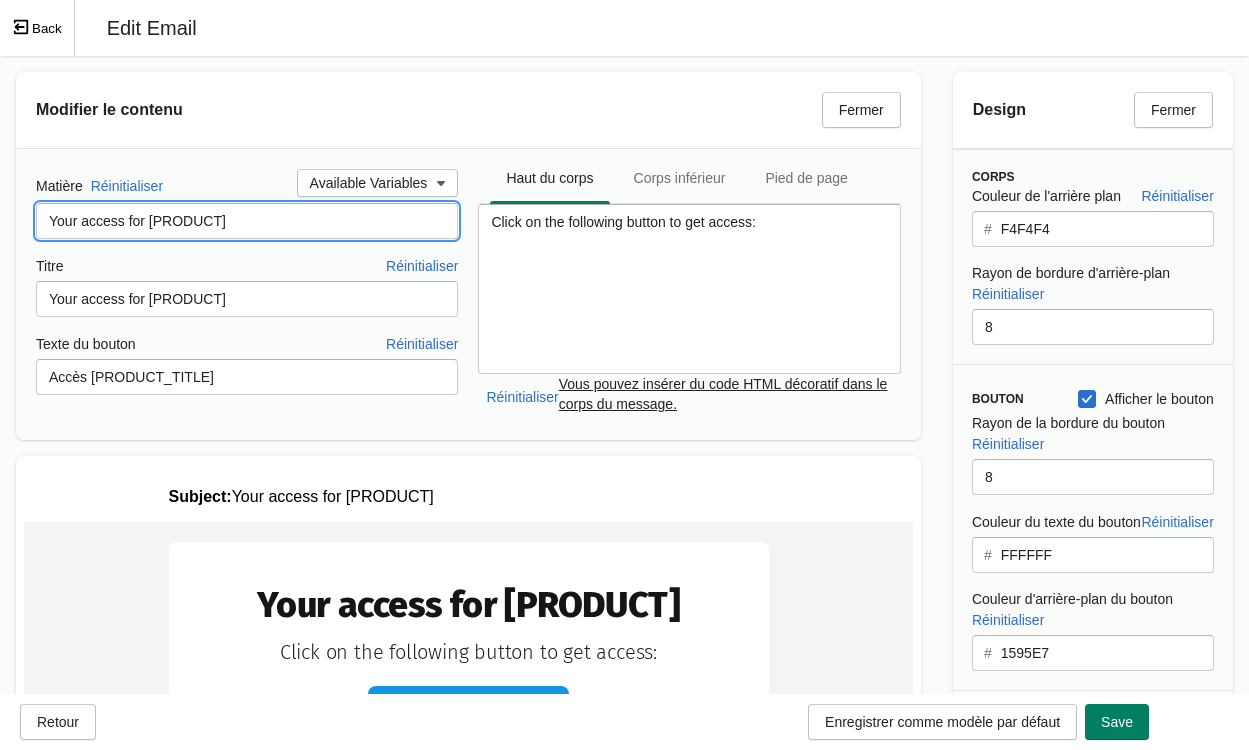 scroll, scrollTop: 0, scrollLeft: 0, axis: both 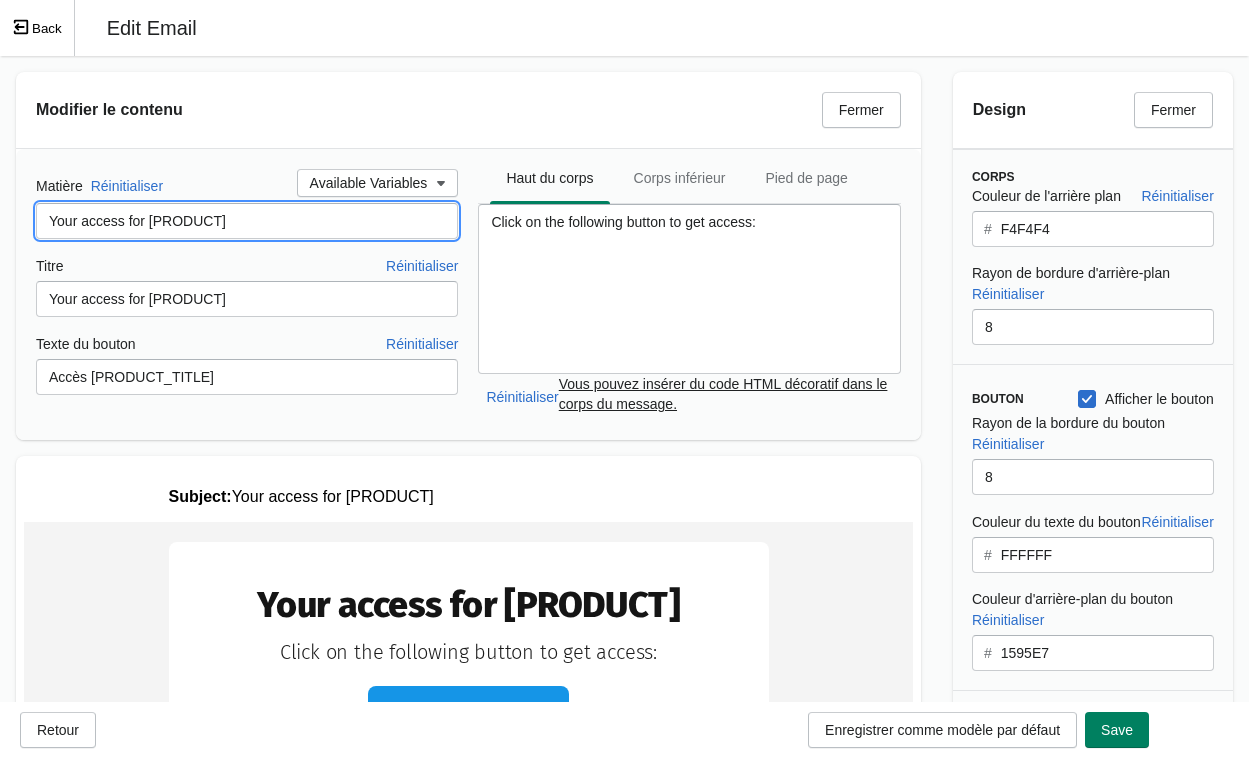 click on "Your access for product_title" at bounding box center [247, 221] 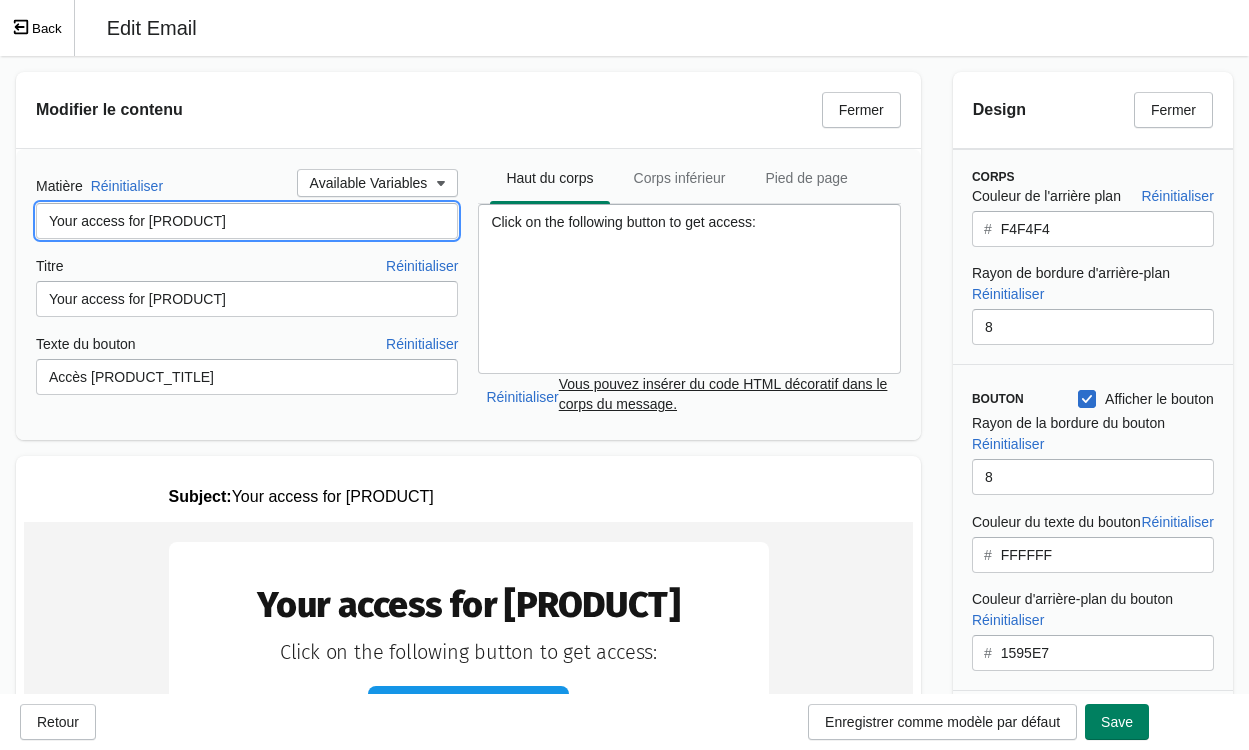 drag, startPoint x: 112, startPoint y: 232, endPoint x: 48, endPoint y: 213, distance: 66.760765 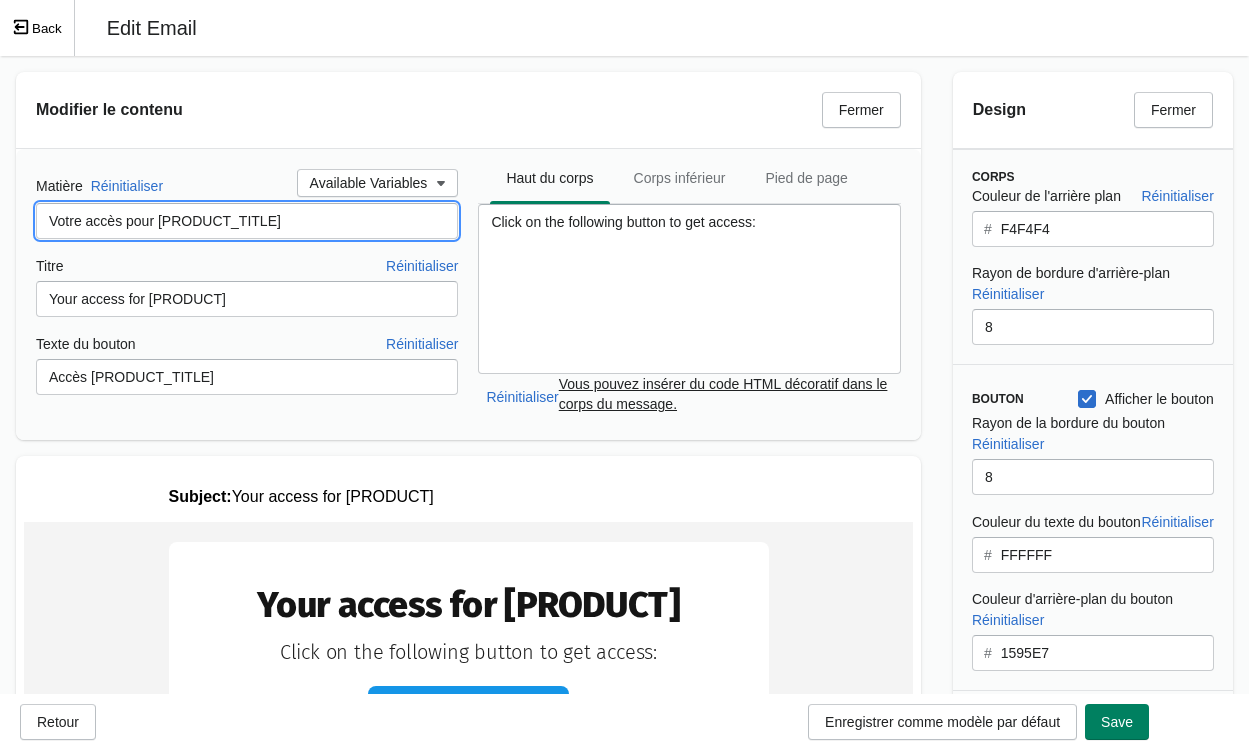 click on "Votre accès pour product_title" at bounding box center (247, 221) 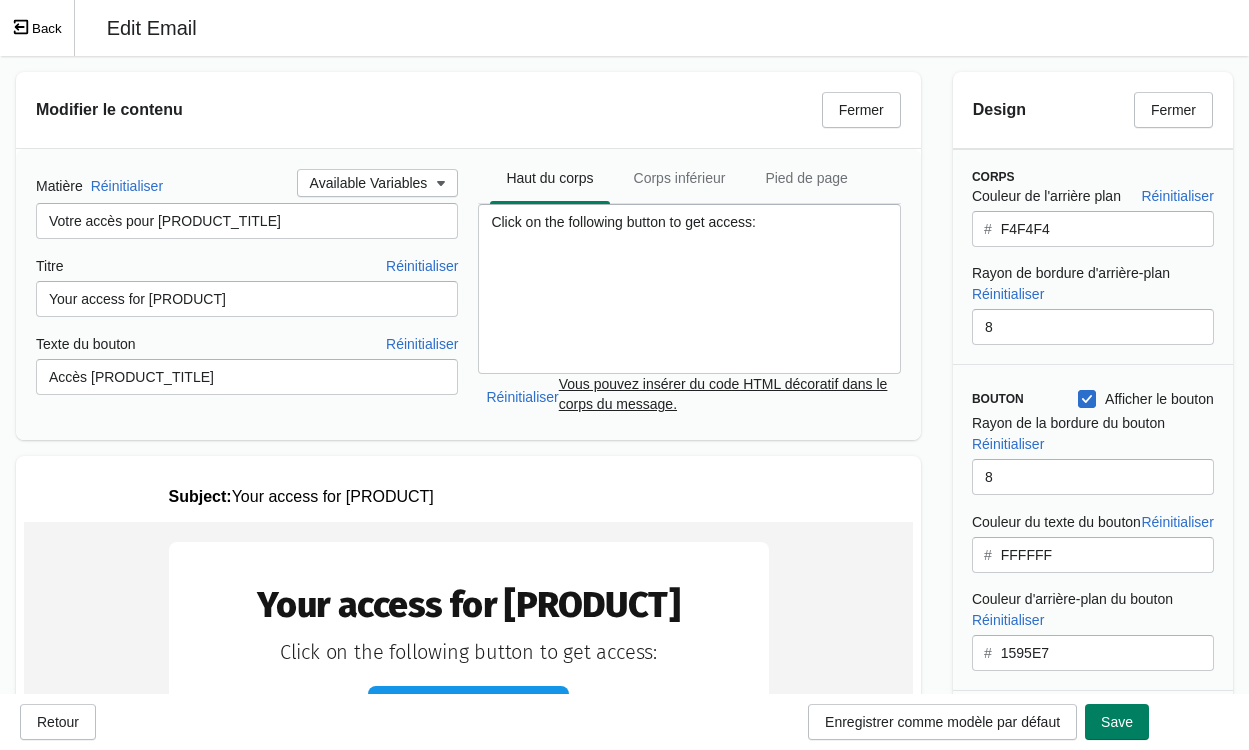 click on "Edit [EMAIL]" at bounding box center (662, 28) 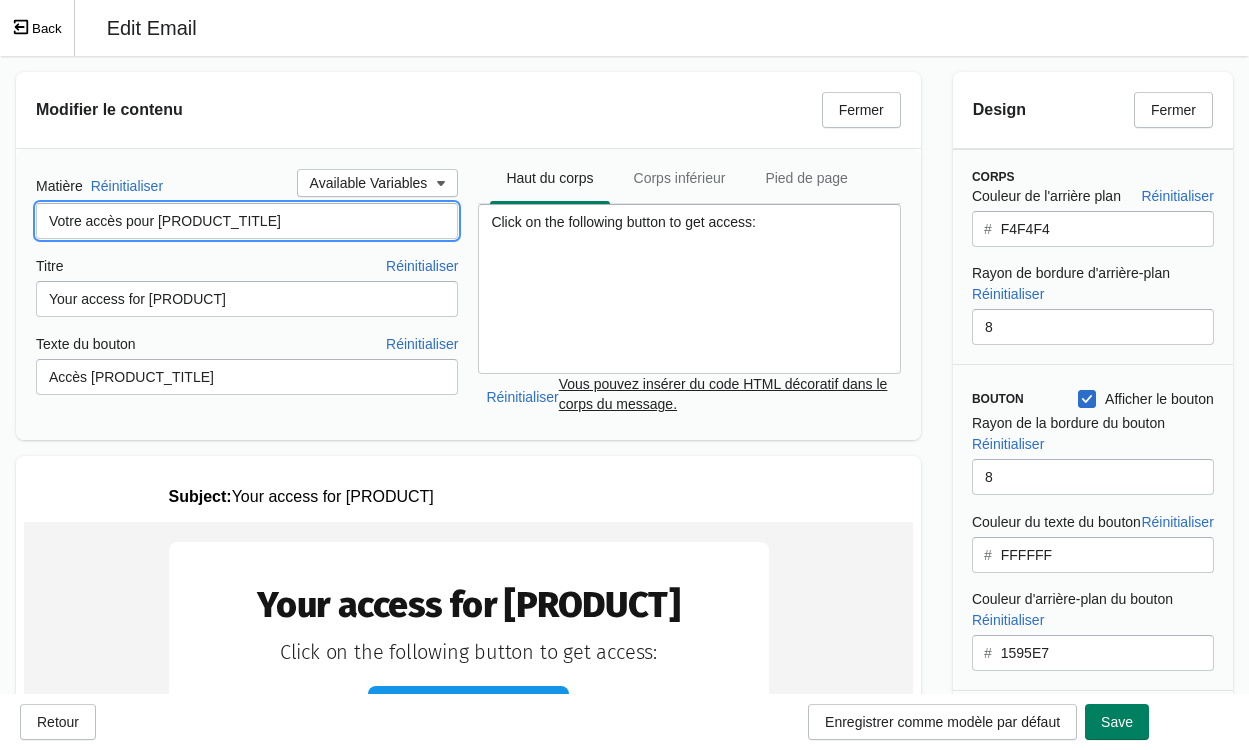 click on "Votre accès pour product_title" at bounding box center [247, 221] 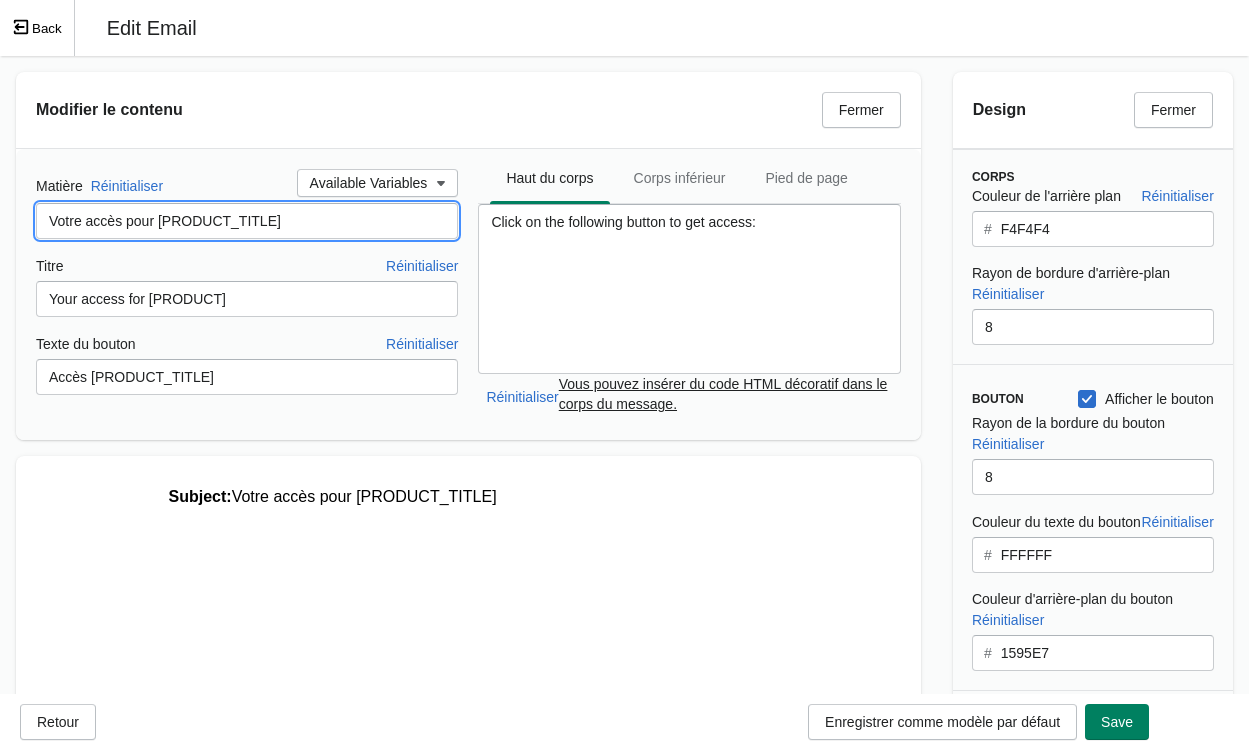 scroll, scrollTop: 0, scrollLeft: 0, axis: both 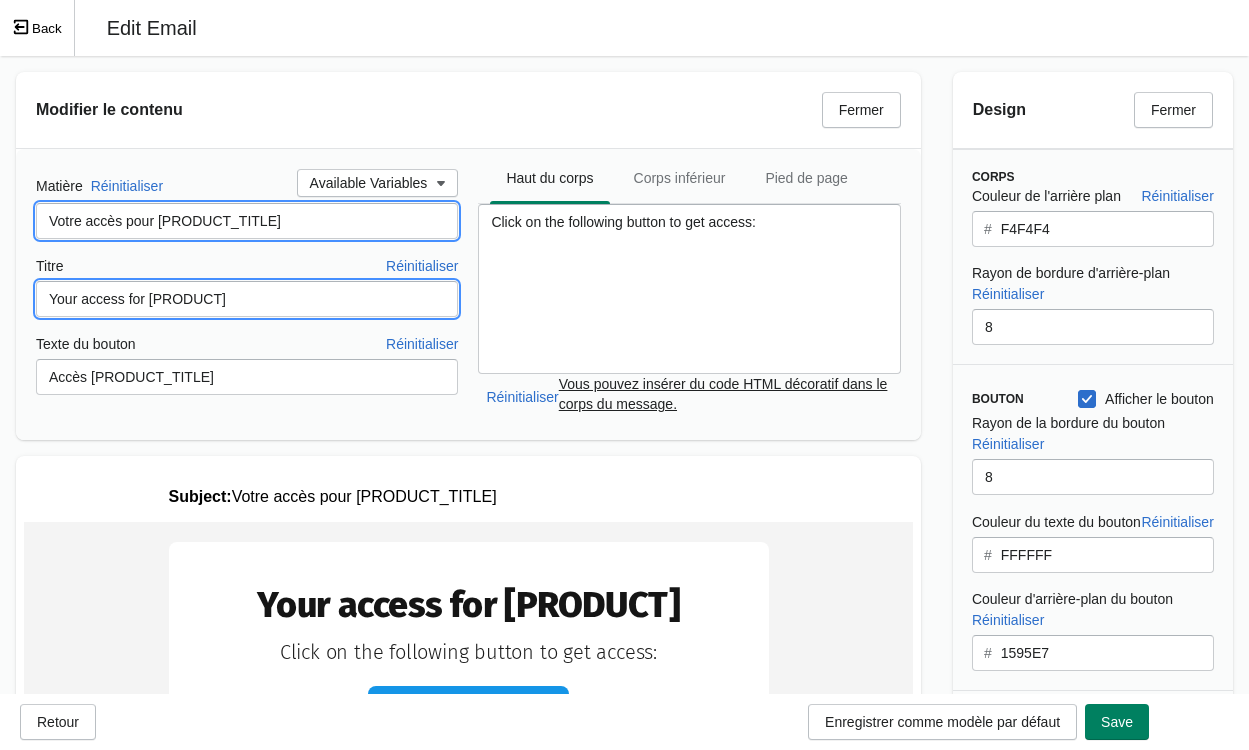 click on "Your access for product_title." at bounding box center (247, 299) 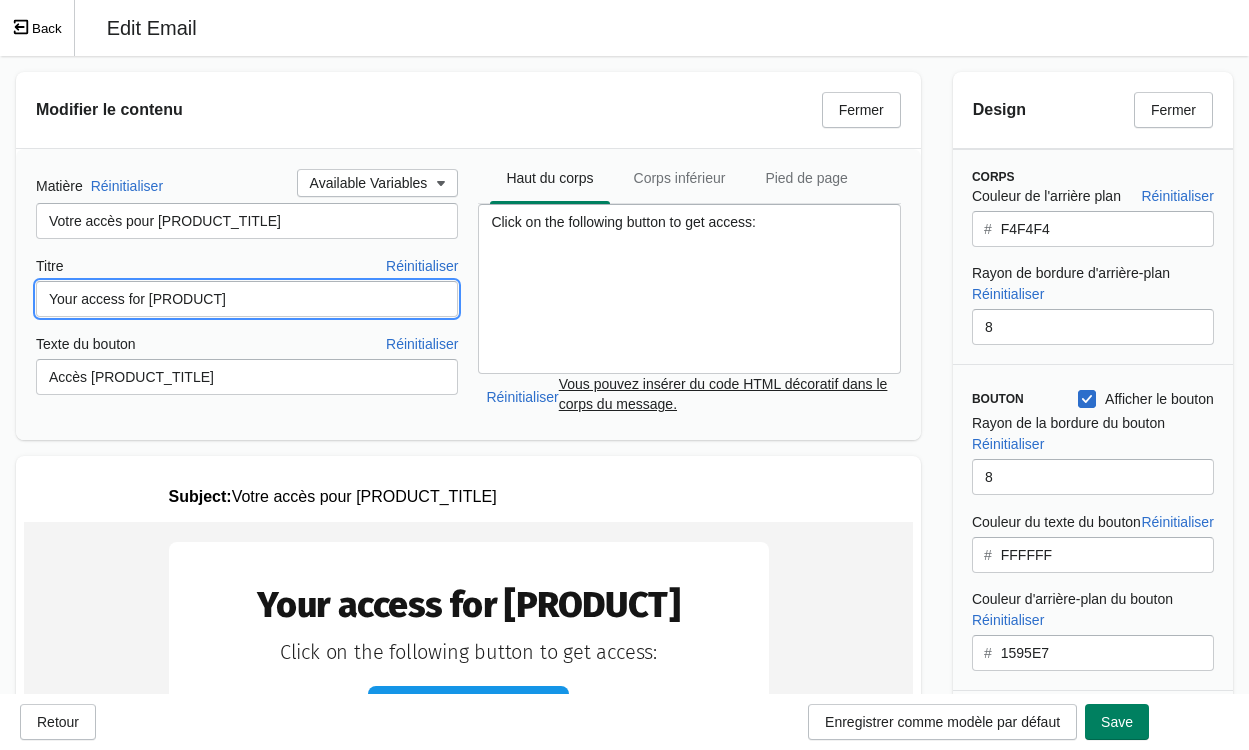 click on "Your access for product_title." at bounding box center [247, 299] 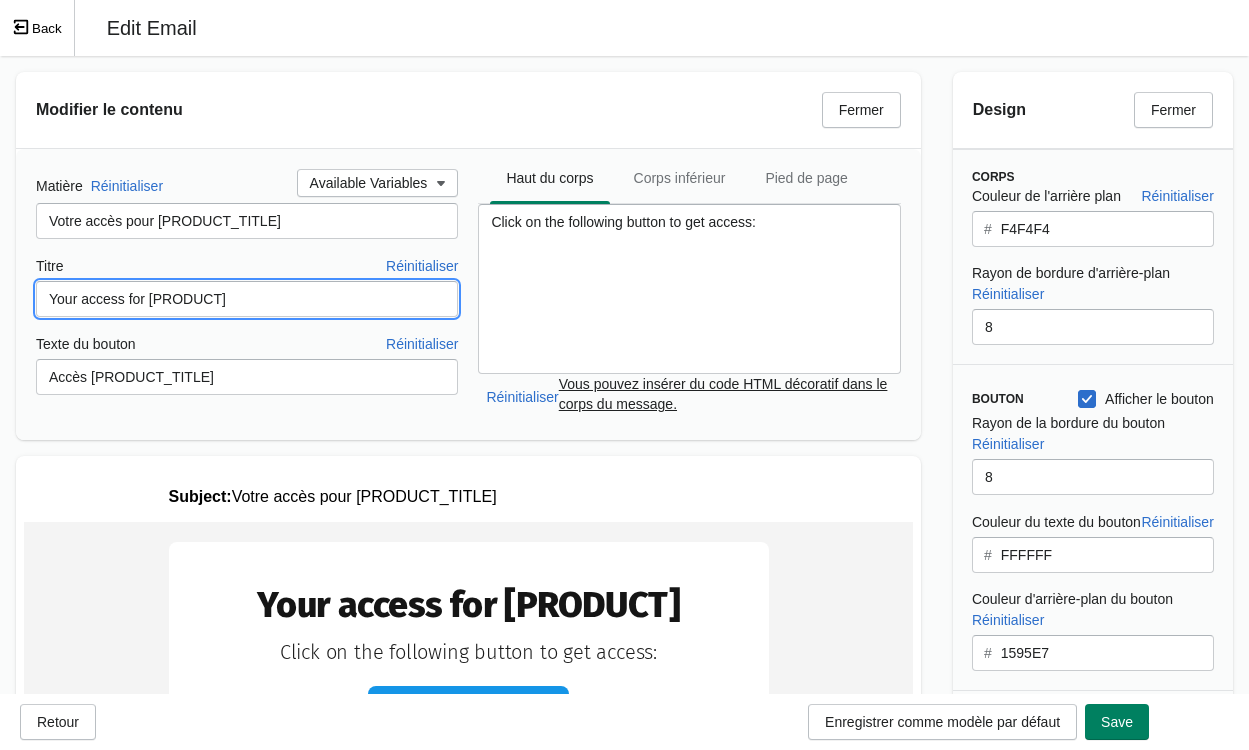 drag, startPoint x: 140, startPoint y: 299, endPoint x: 49, endPoint y: 295, distance: 91.08787 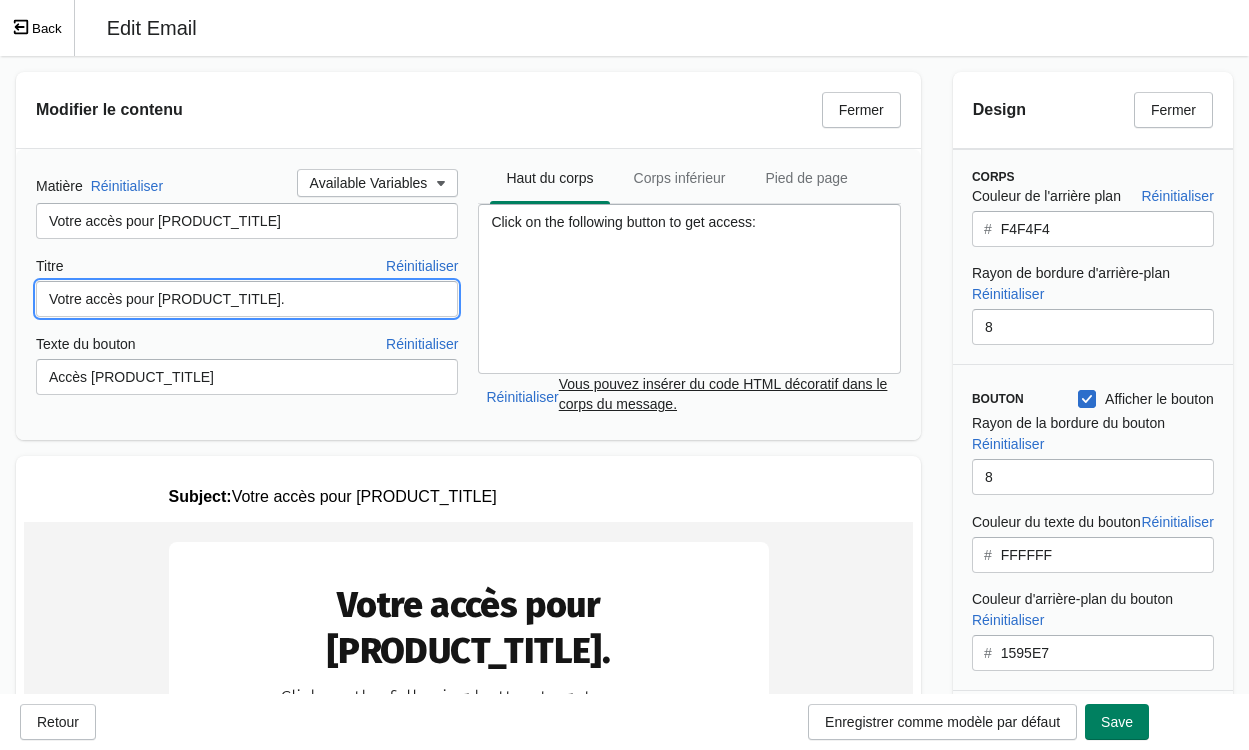 scroll, scrollTop: 0, scrollLeft: 0, axis: both 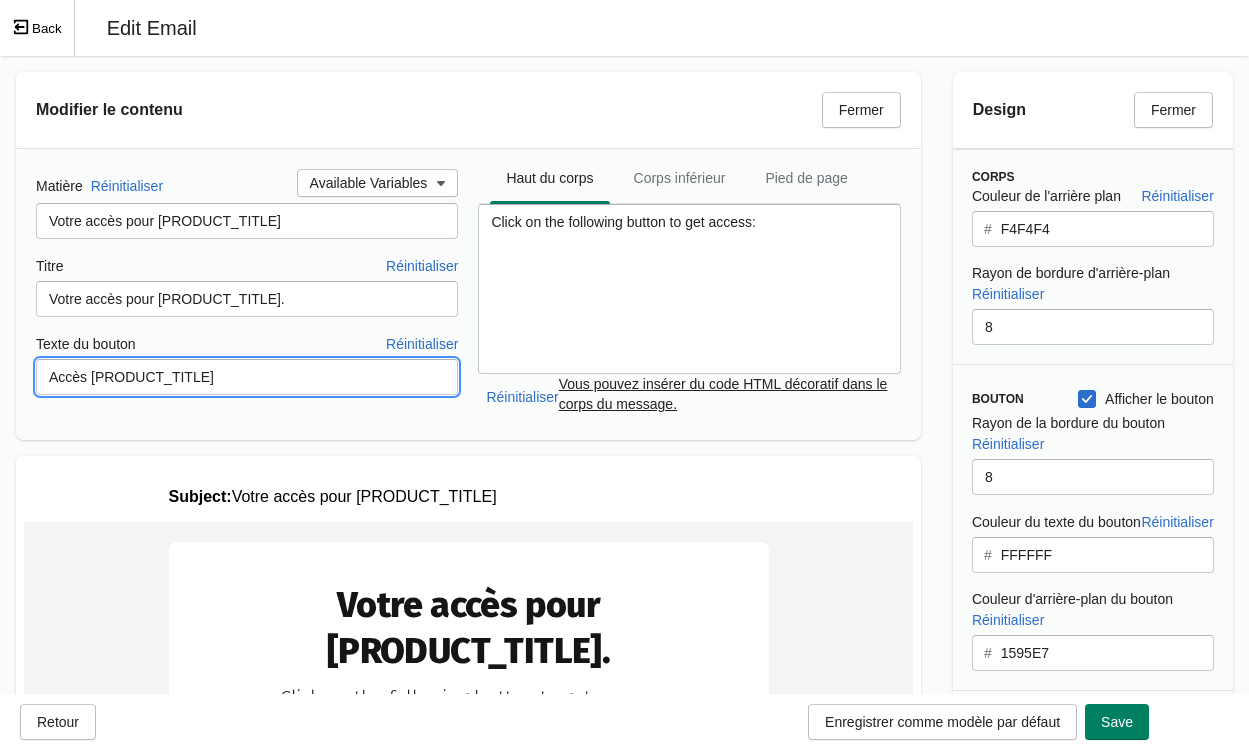 drag, startPoint x: 90, startPoint y: 377, endPoint x: 31, endPoint y: 379, distance: 59.03389 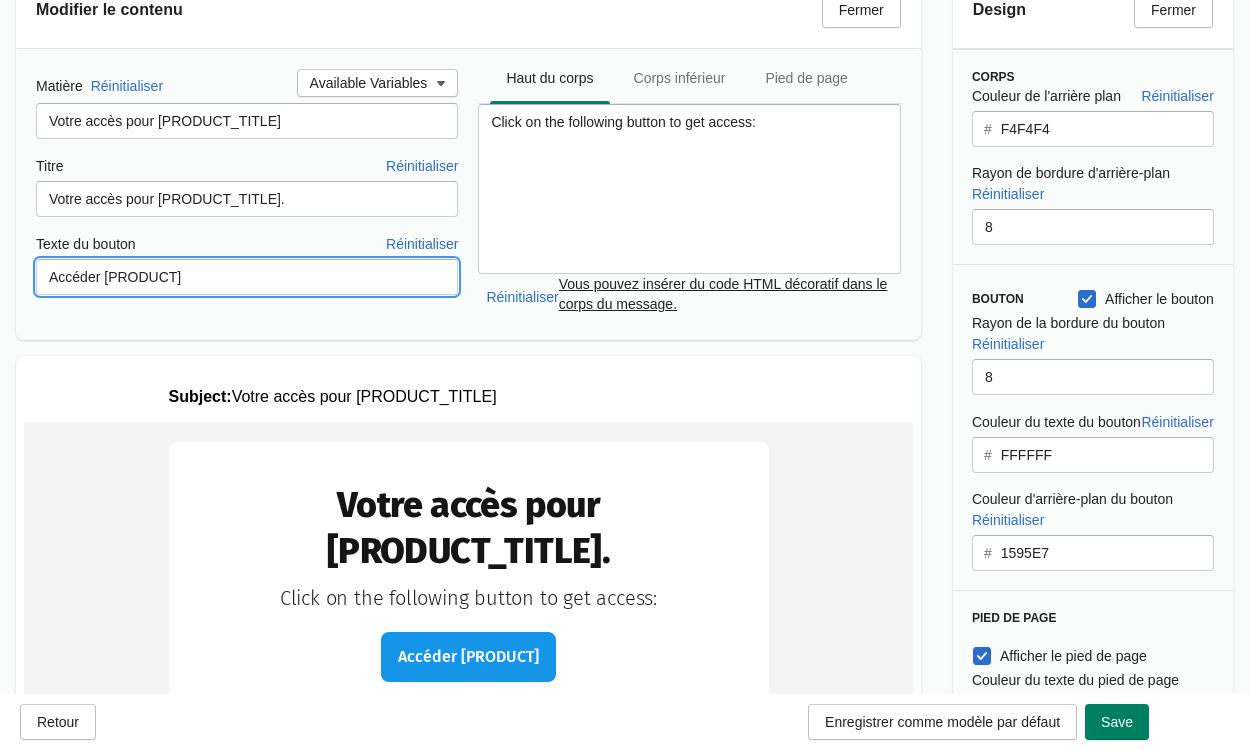 scroll, scrollTop: 0, scrollLeft: 0, axis: both 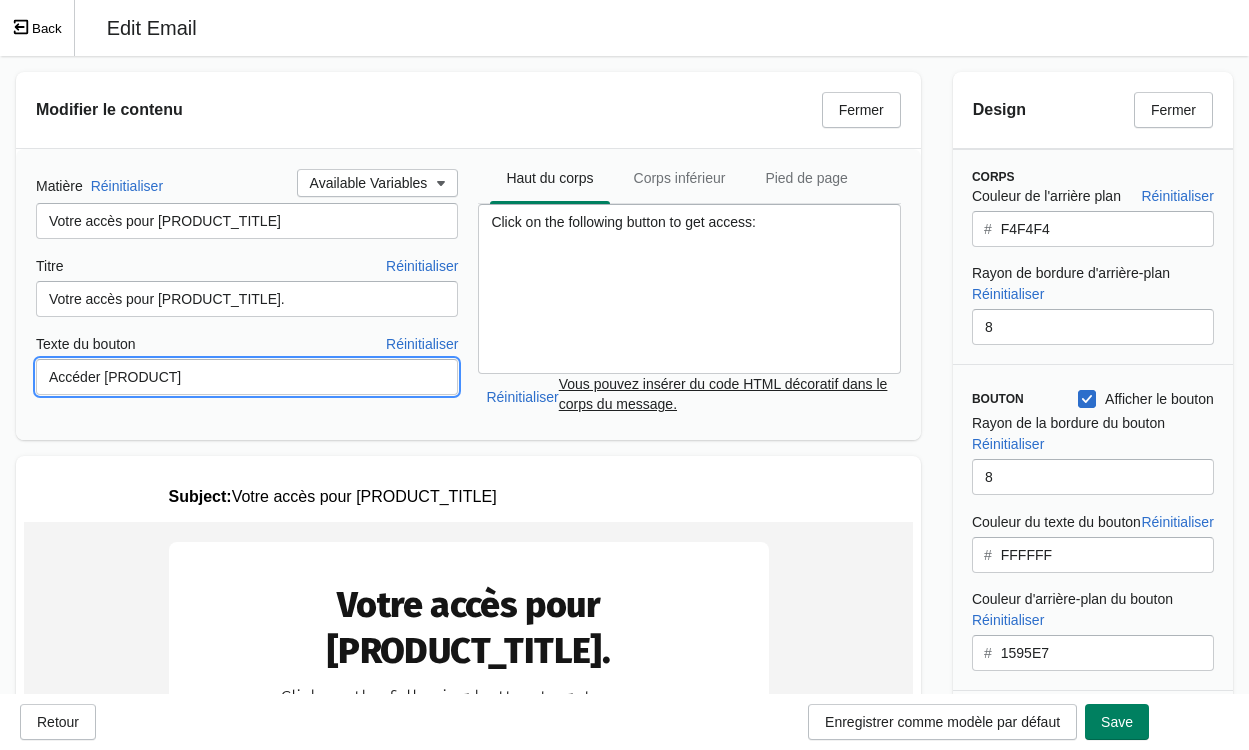 type on "Accéder product_title" 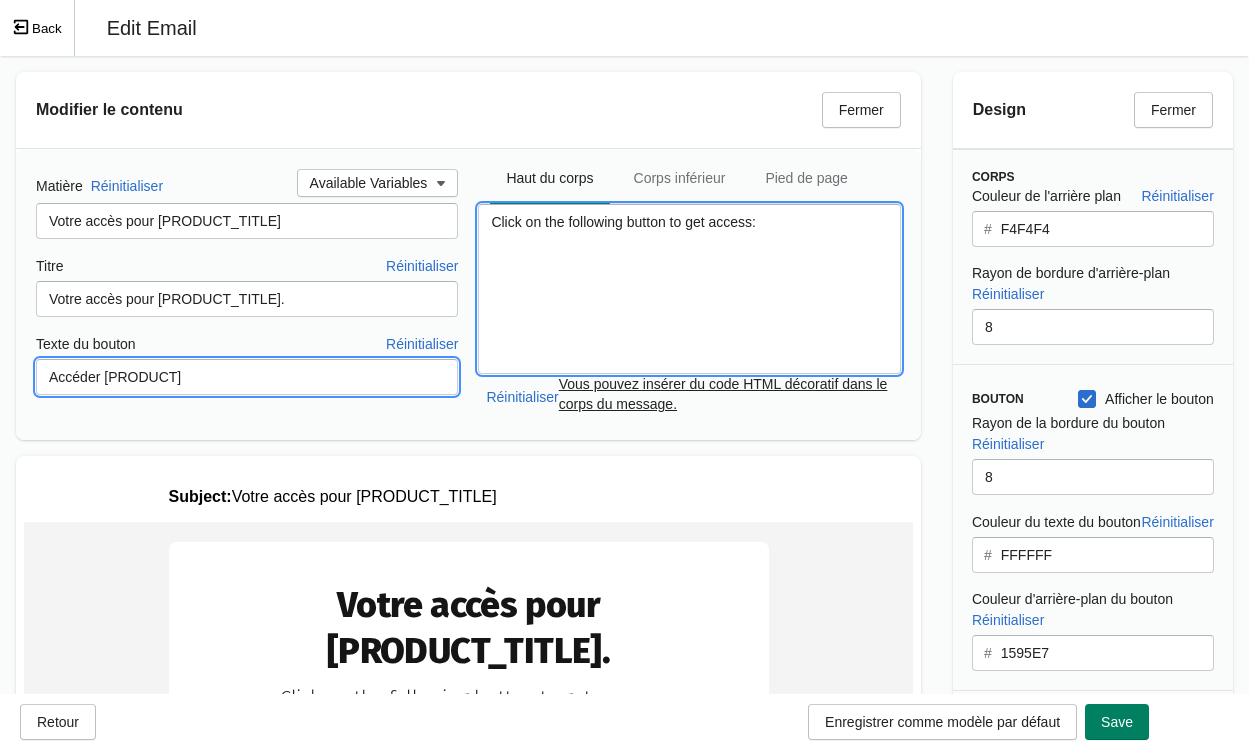 click on "Click on the following button to get access:" at bounding box center [689, 289] 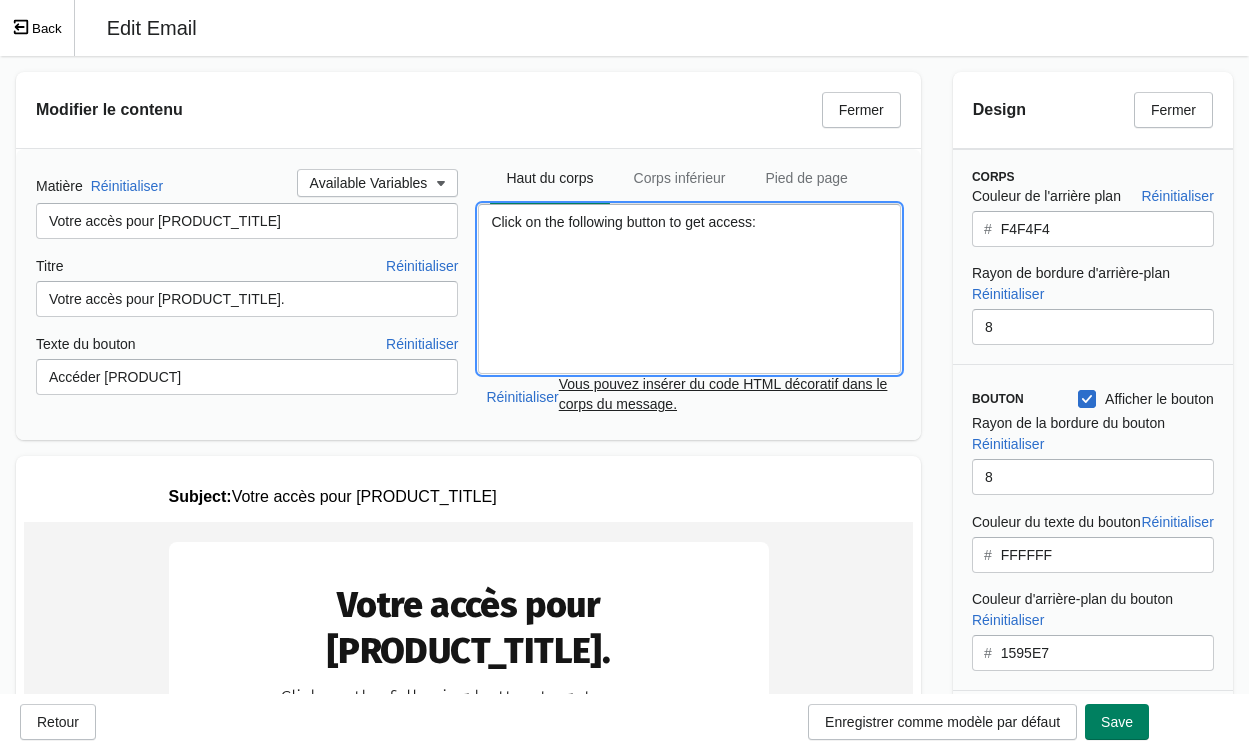 click on "Click on the following button to get access:" at bounding box center [689, 289] 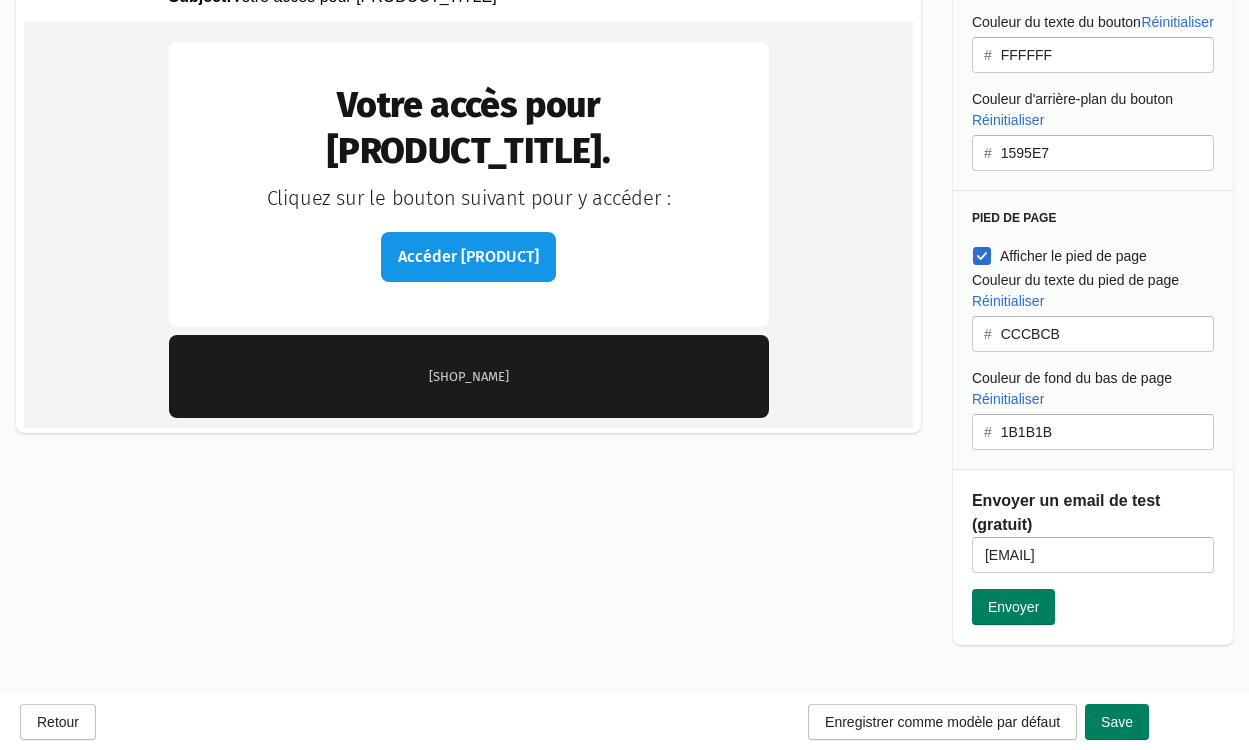 scroll, scrollTop: 0, scrollLeft: 0, axis: both 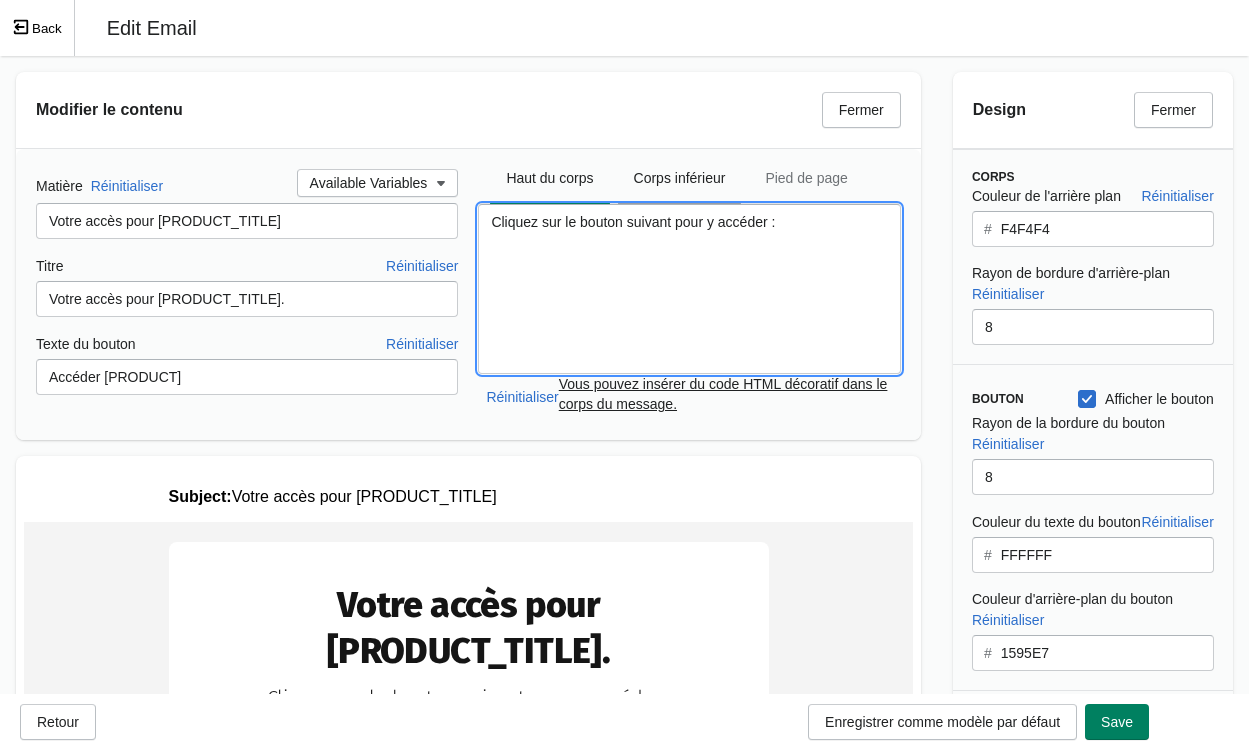 type on "Cliquez sur le bouton suivant pour y accéder :" 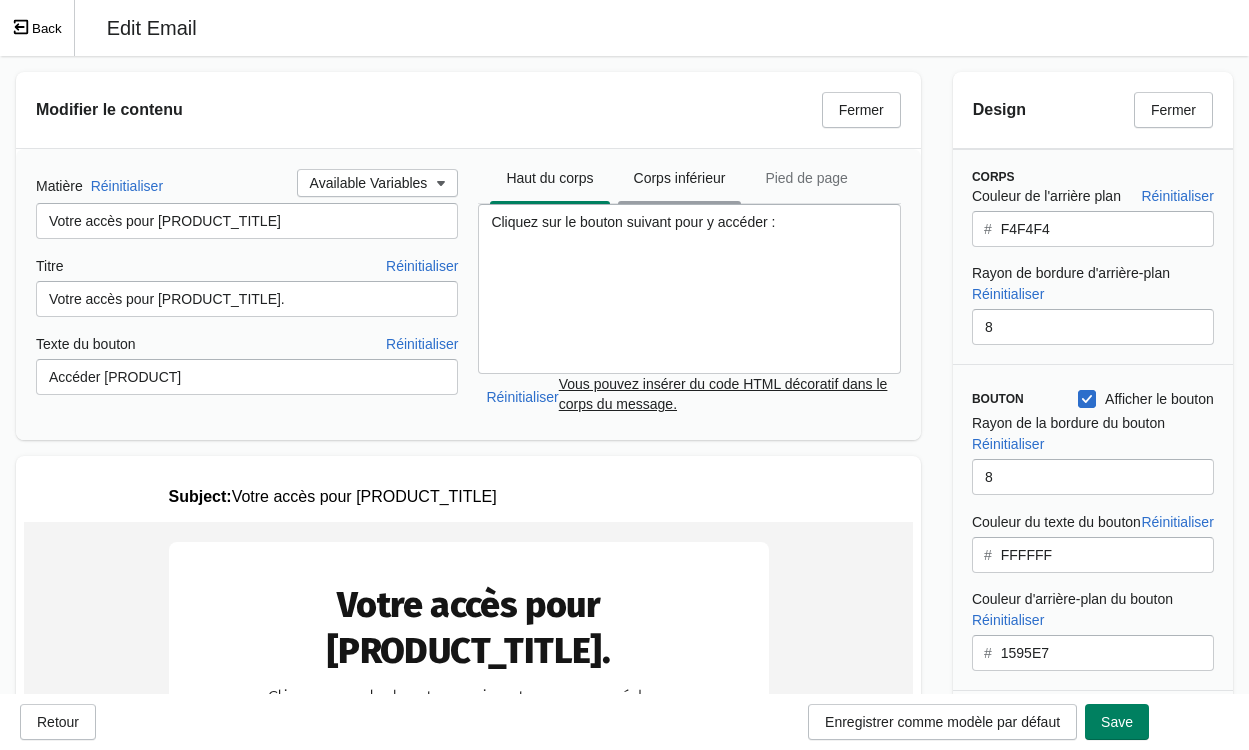 click on "Corps inférieur" at bounding box center [680, 178] 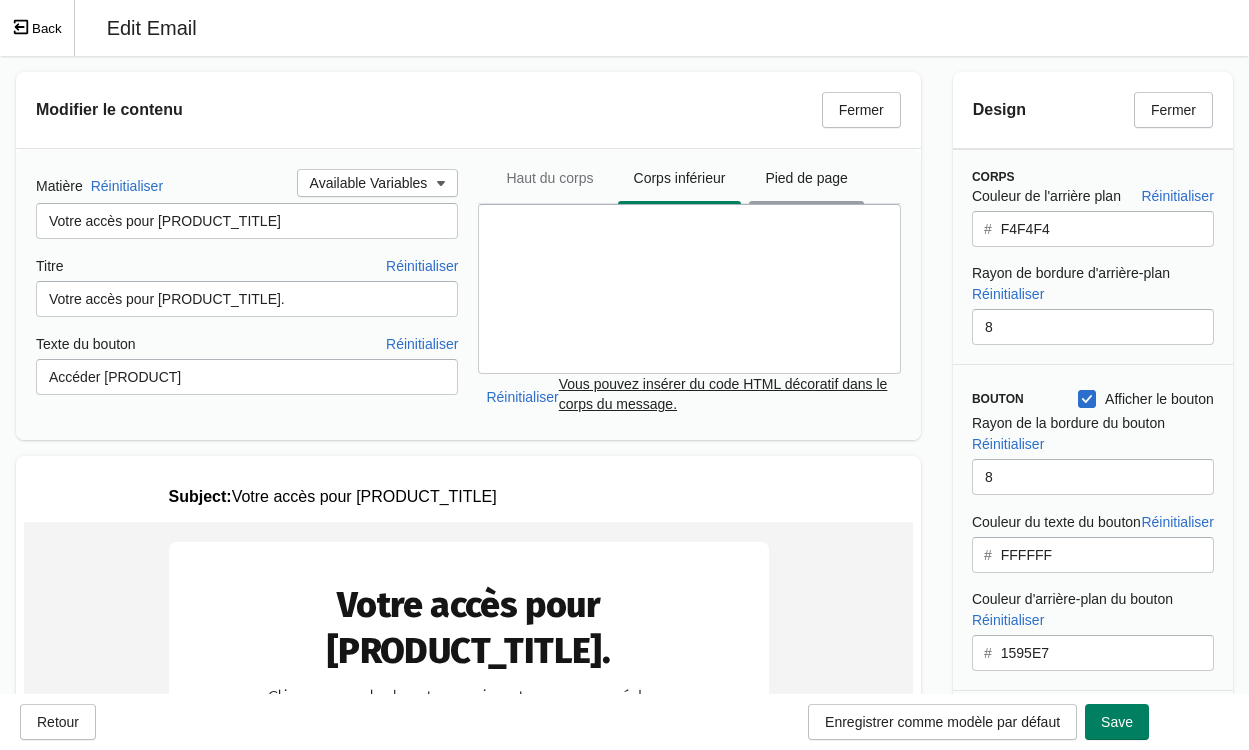 click on "Pied de page" at bounding box center [806, 178] 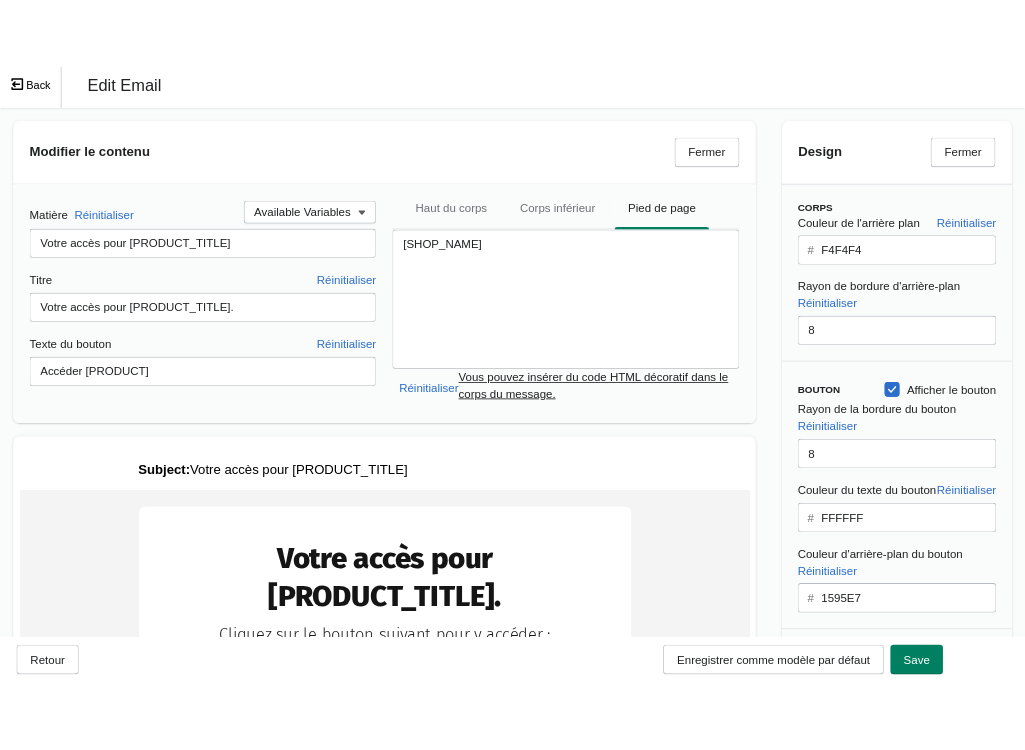 scroll, scrollTop: 0, scrollLeft: 0, axis: both 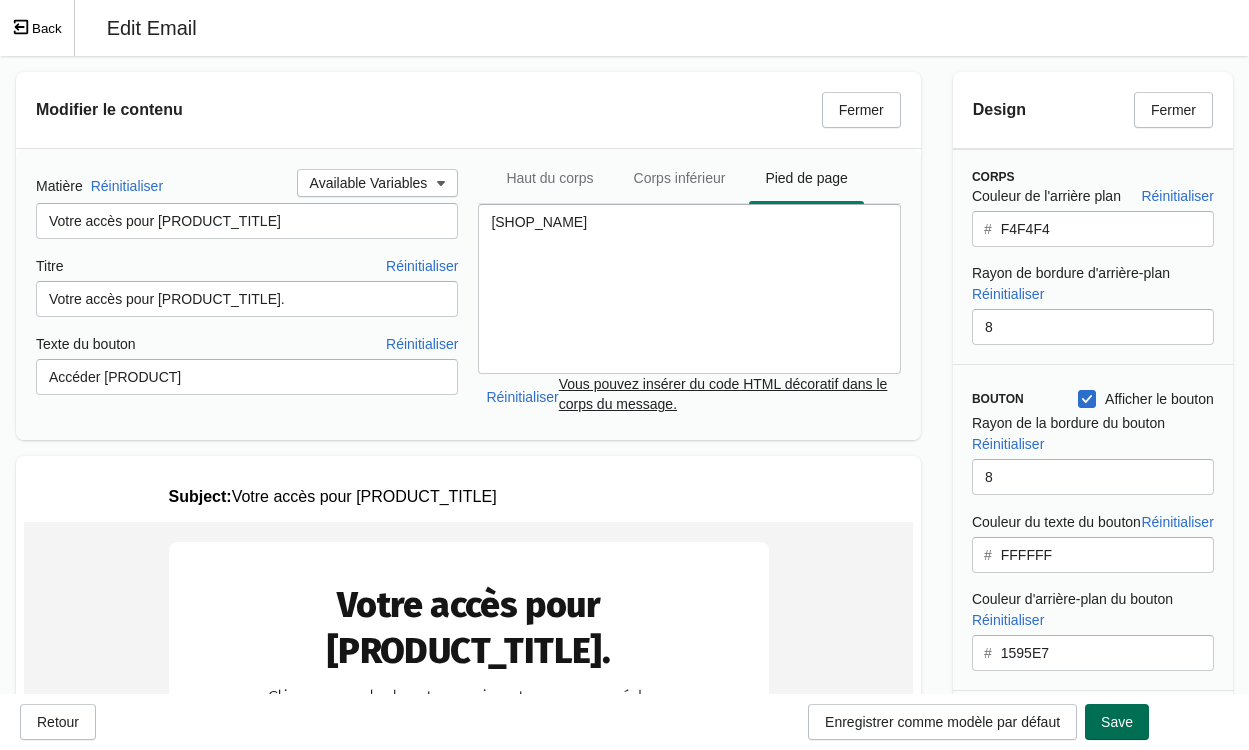 click on "Save" at bounding box center (1117, 722) 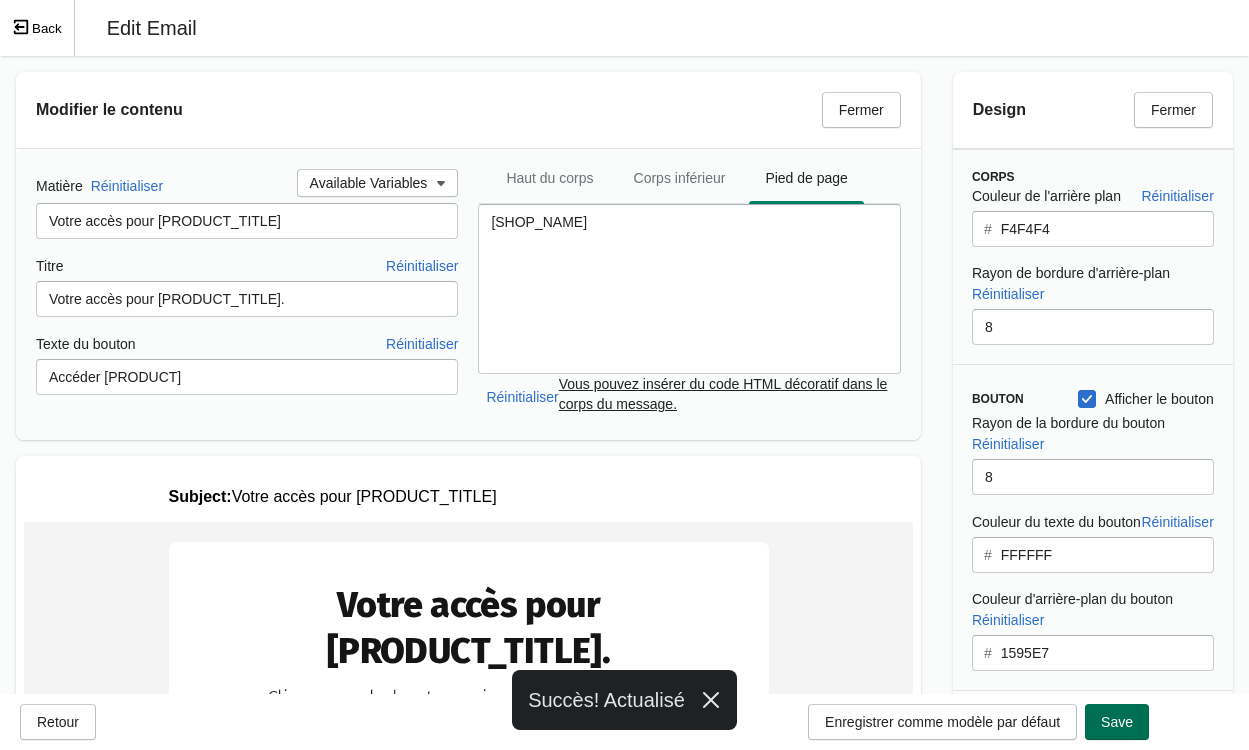 click on "Save" at bounding box center [1117, 722] 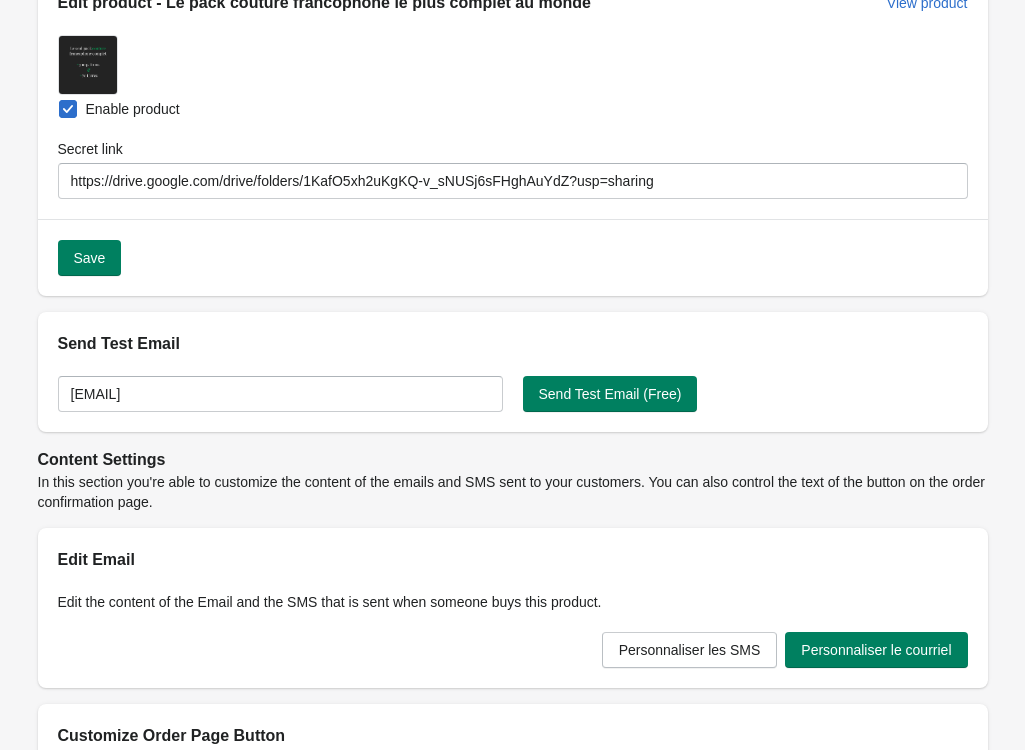 scroll, scrollTop: 100, scrollLeft: 0, axis: vertical 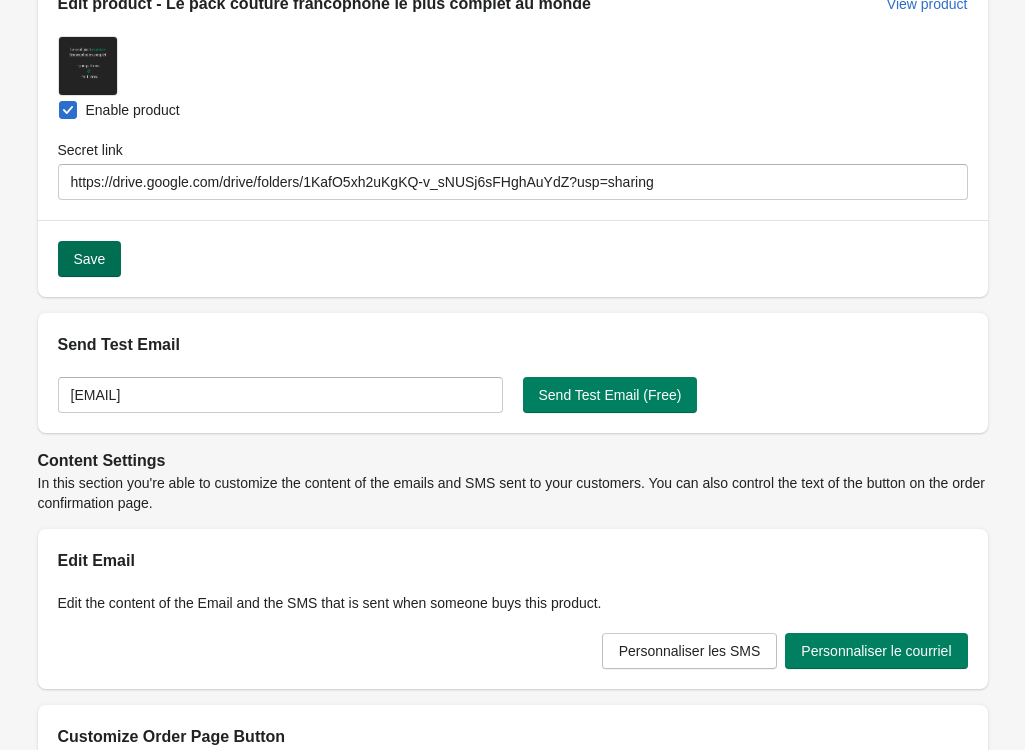 click on "Save" at bounding box center [90, 259] 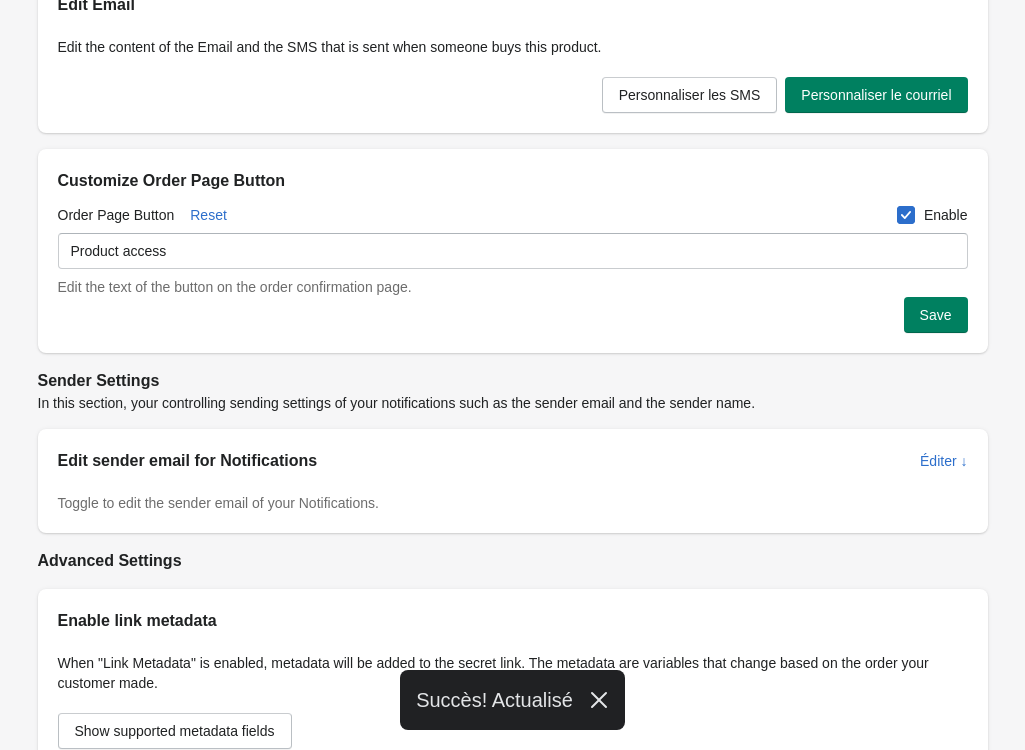 scroll, scrollTop: 700, scrollLeft: 0, axis: vertical 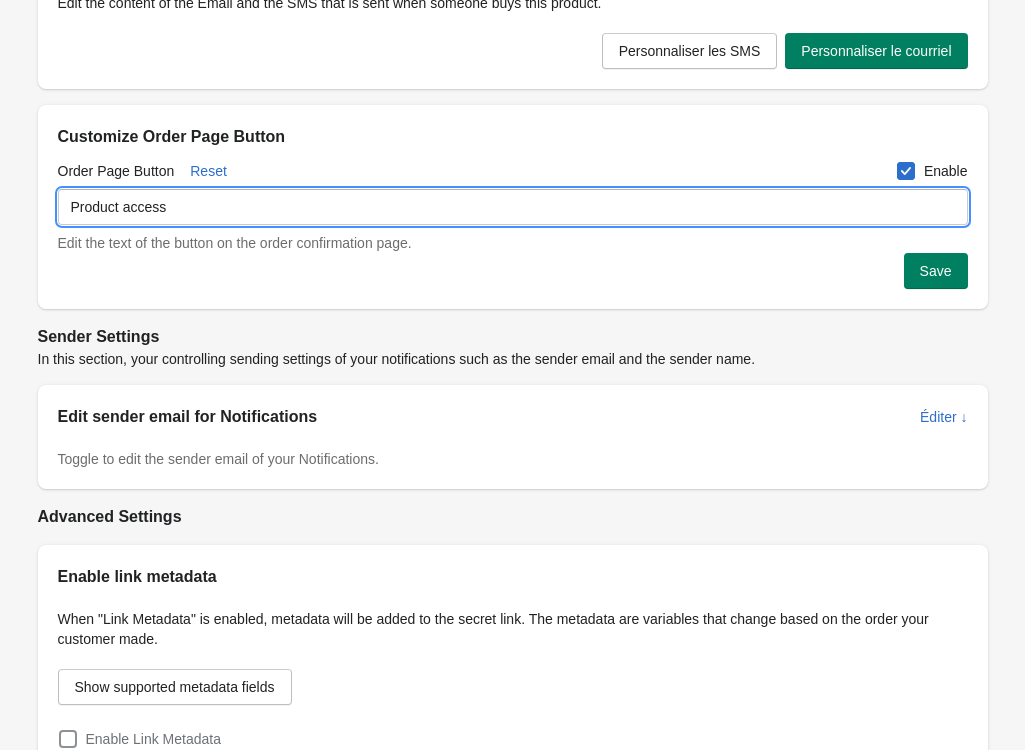 click on "Product access" at bounding box center (513, 207) 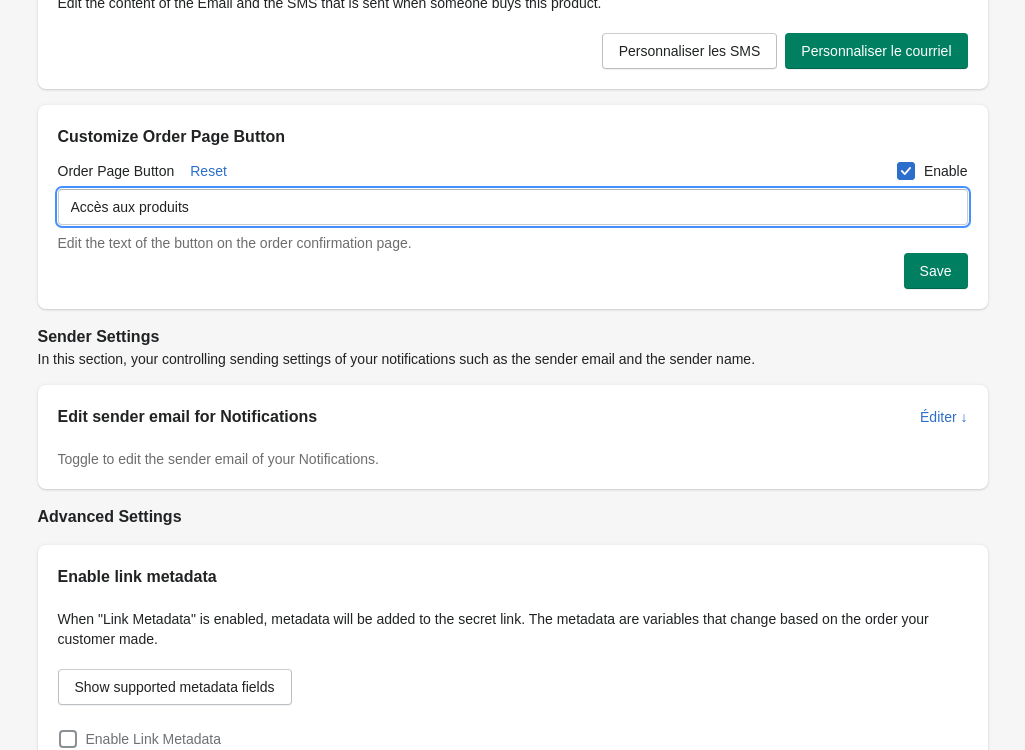 type on "Accès aux produits" 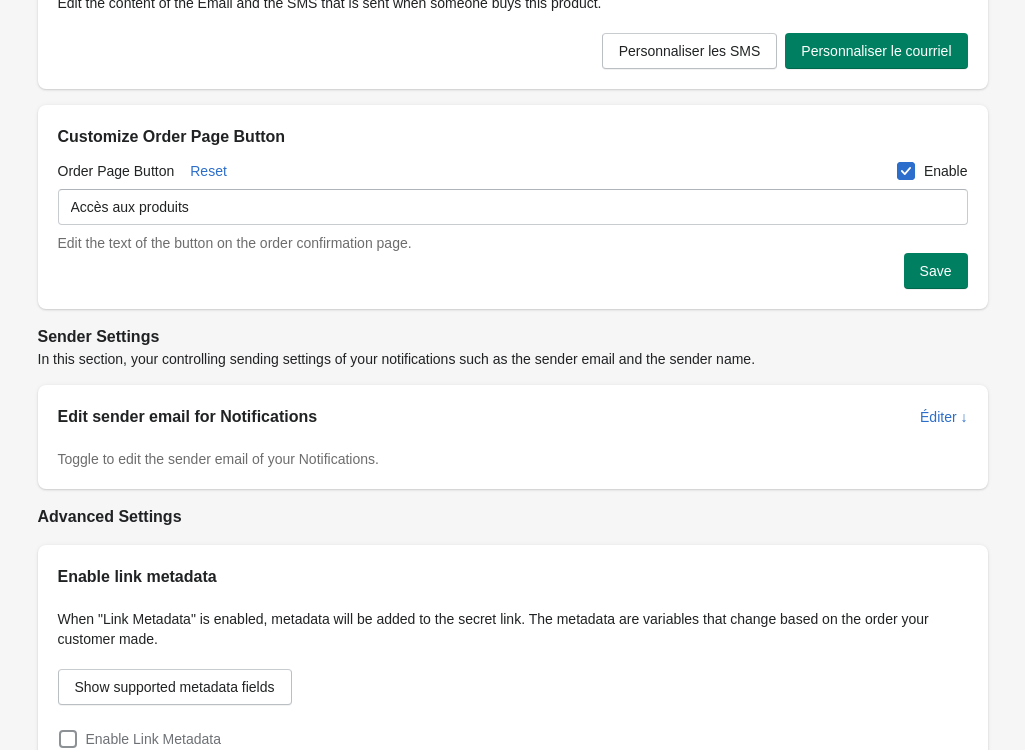click on "Save" at bounding box center (936, 271) 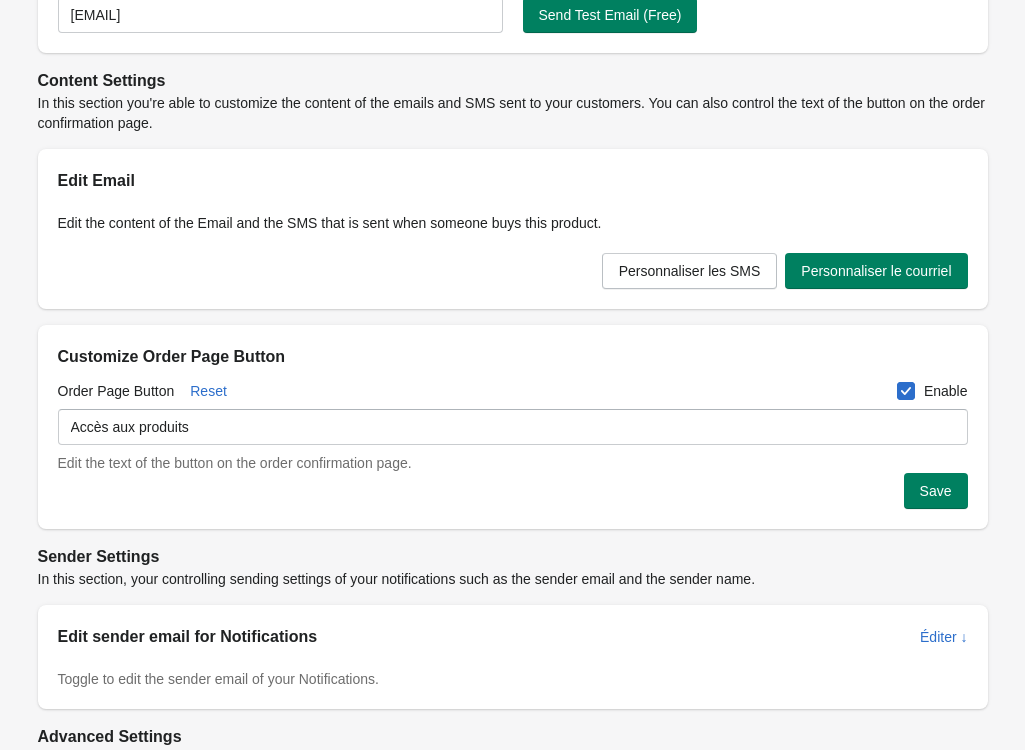 scroll, scrollTop: 0, scrollLeft: 0, axis: both 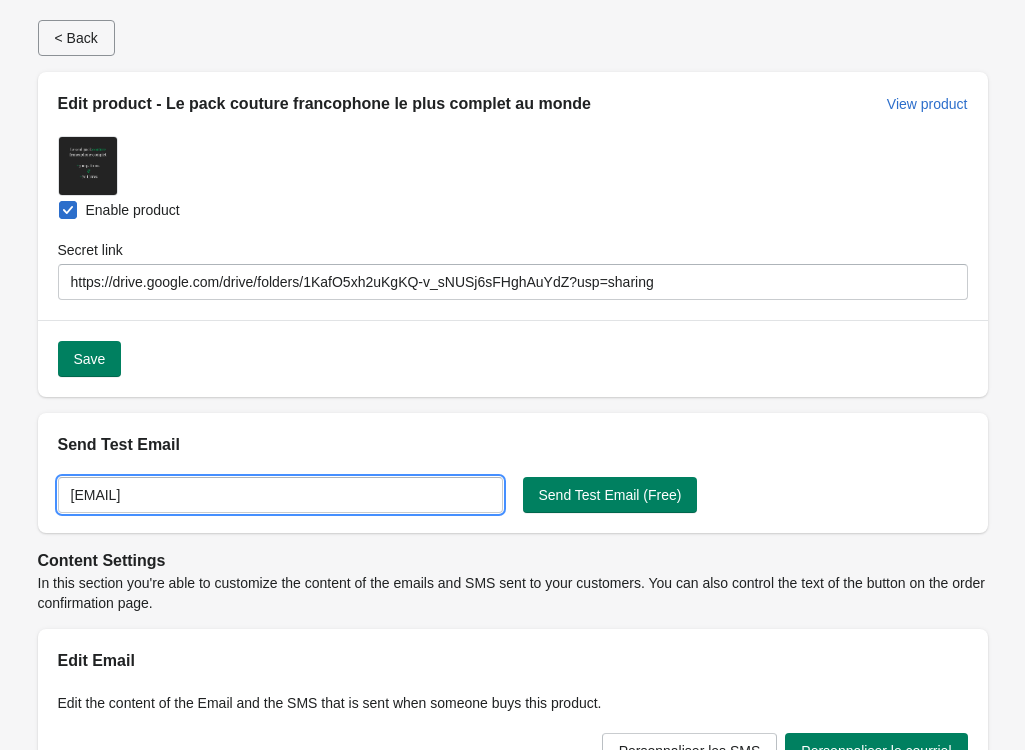 click on "jacobabourd@[EXAMPLE.COM]" at bounding box center [280, 495] 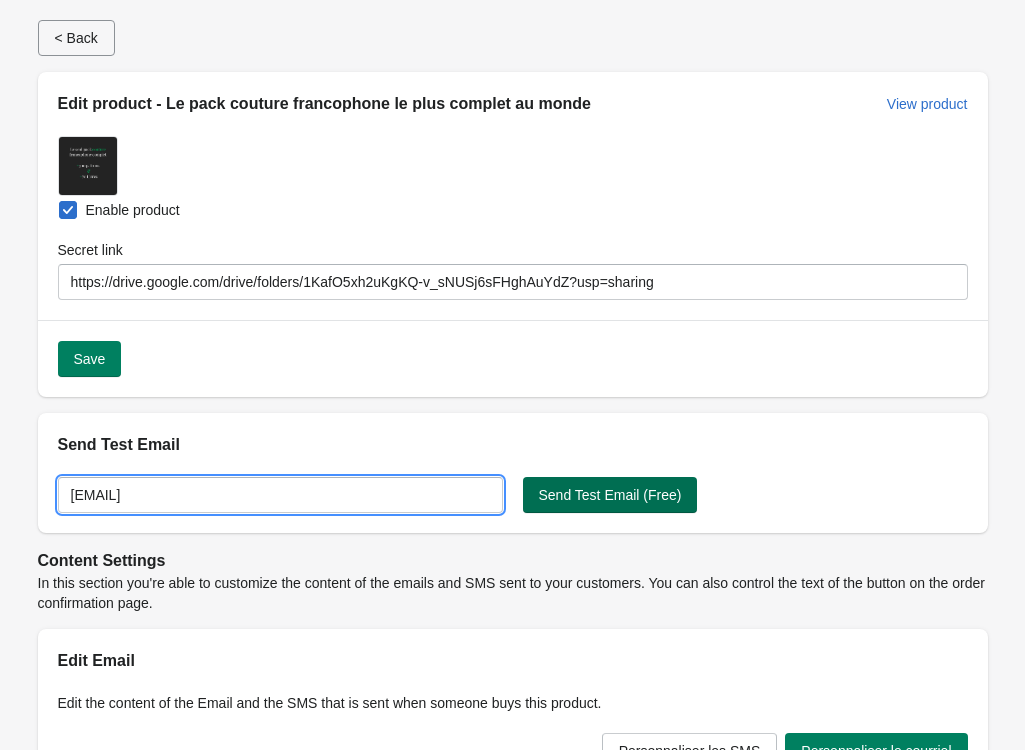type on "joelgoda1@[EXAMPLE.COM]" 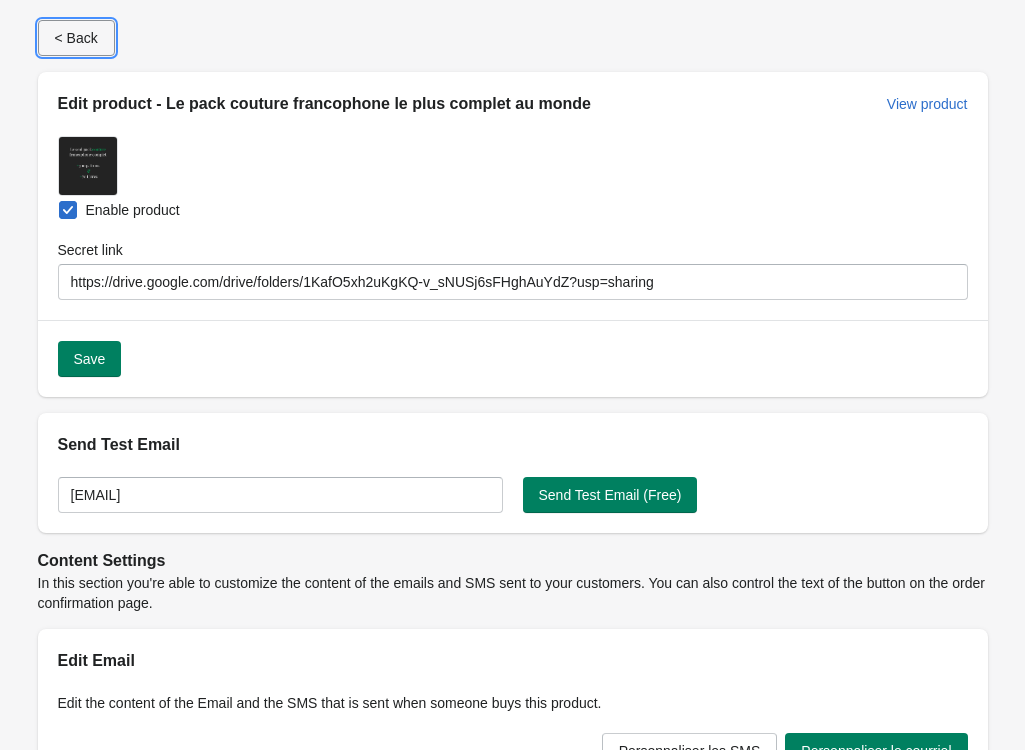 click on "< Back" at bounding box center [76, 38] 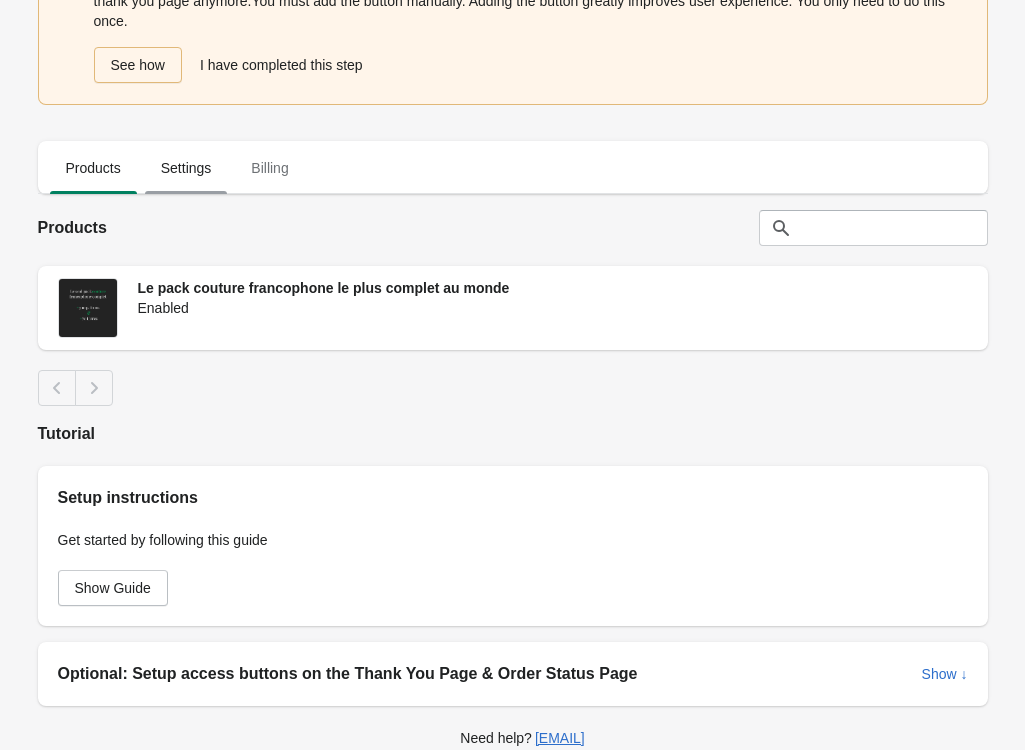 scroll, scrollTop: 0, scrollLeft: 0, axis: both 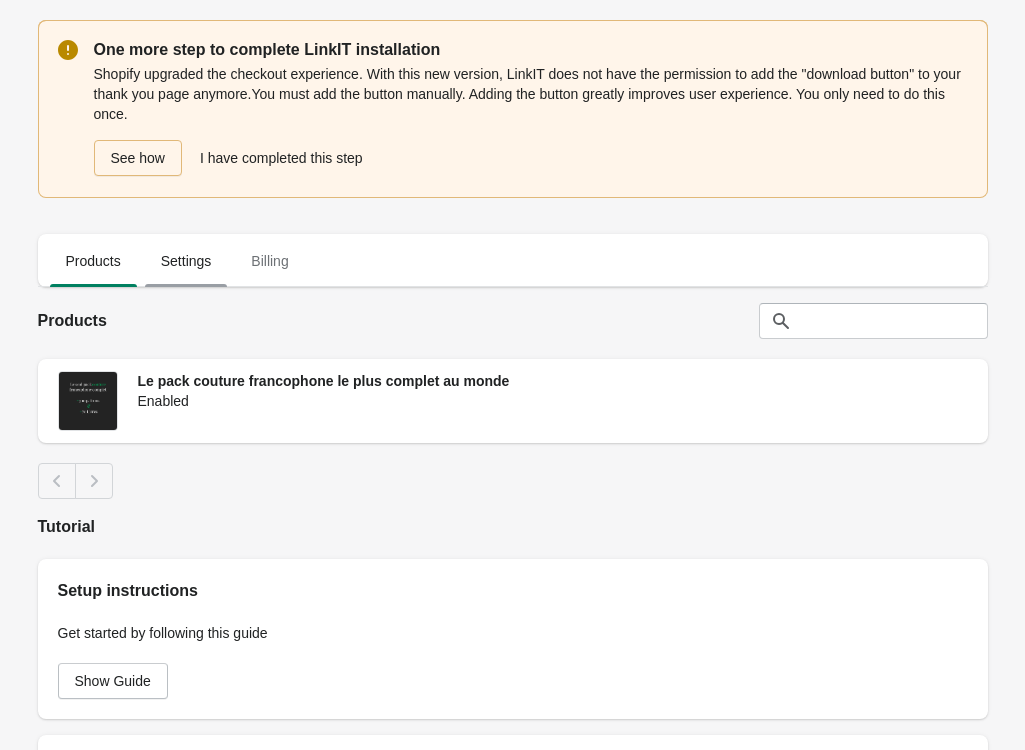 click on "Settings" at bounding box center (186, 261) 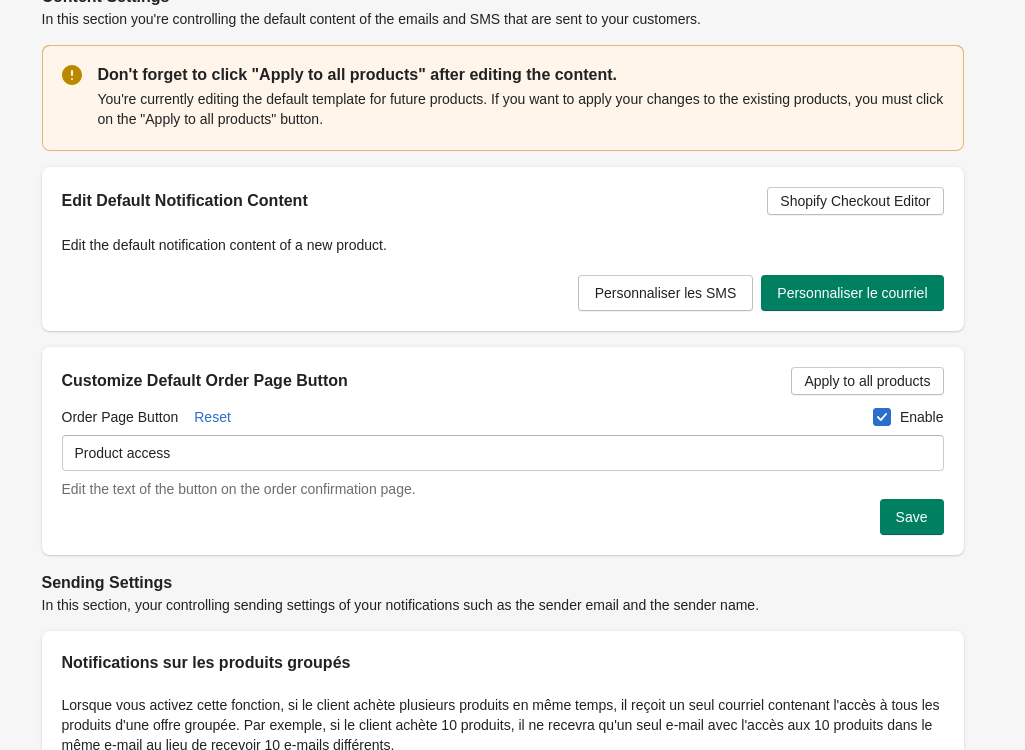 scroll, scrollTop: 0, scrollLeft: 0, axis: both 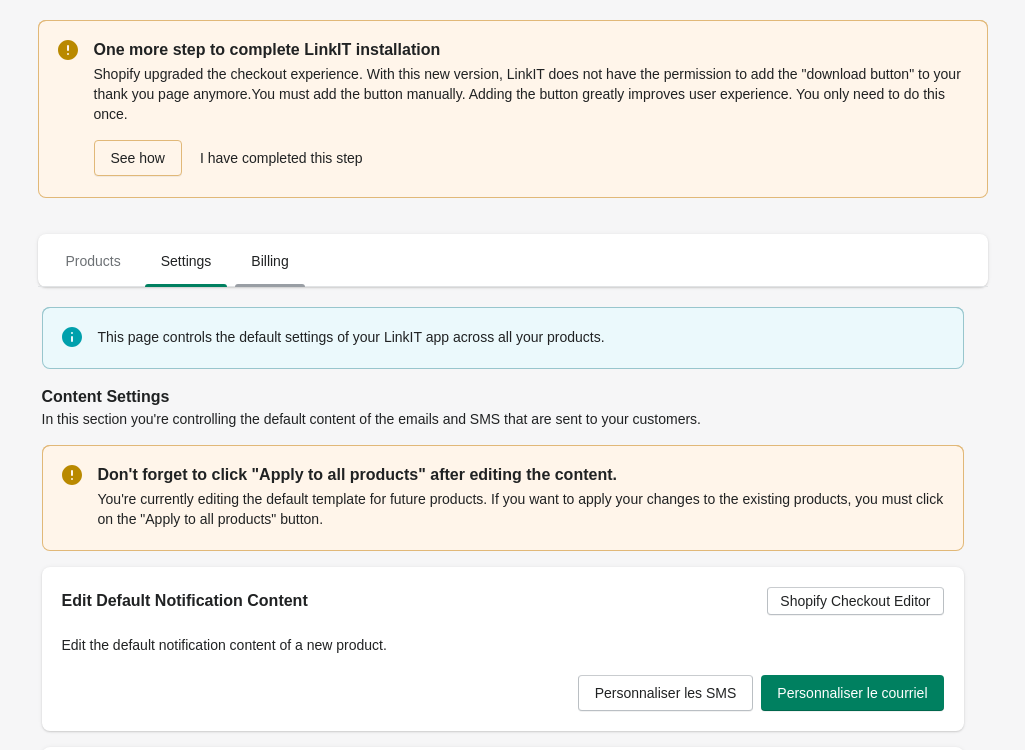 click on "Billing" at bounding box center [269, 261] 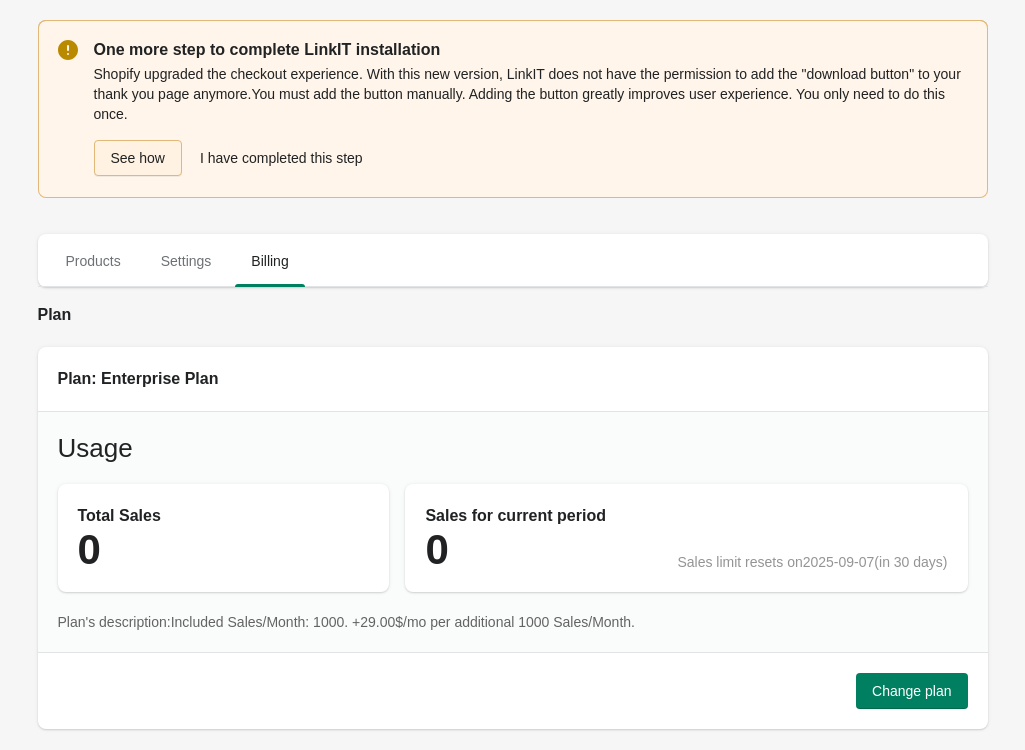 click on "See how" at bounding box center (138, 158) 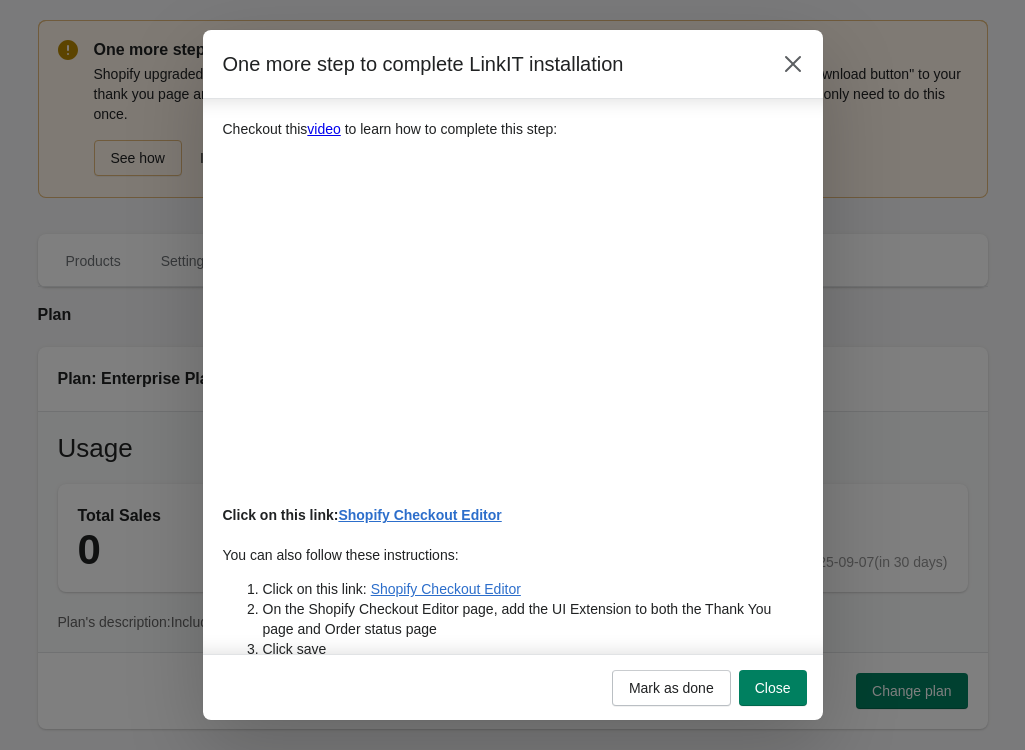 scroll, scrollTop: 51, scrollLeft: 0, axis: vertical 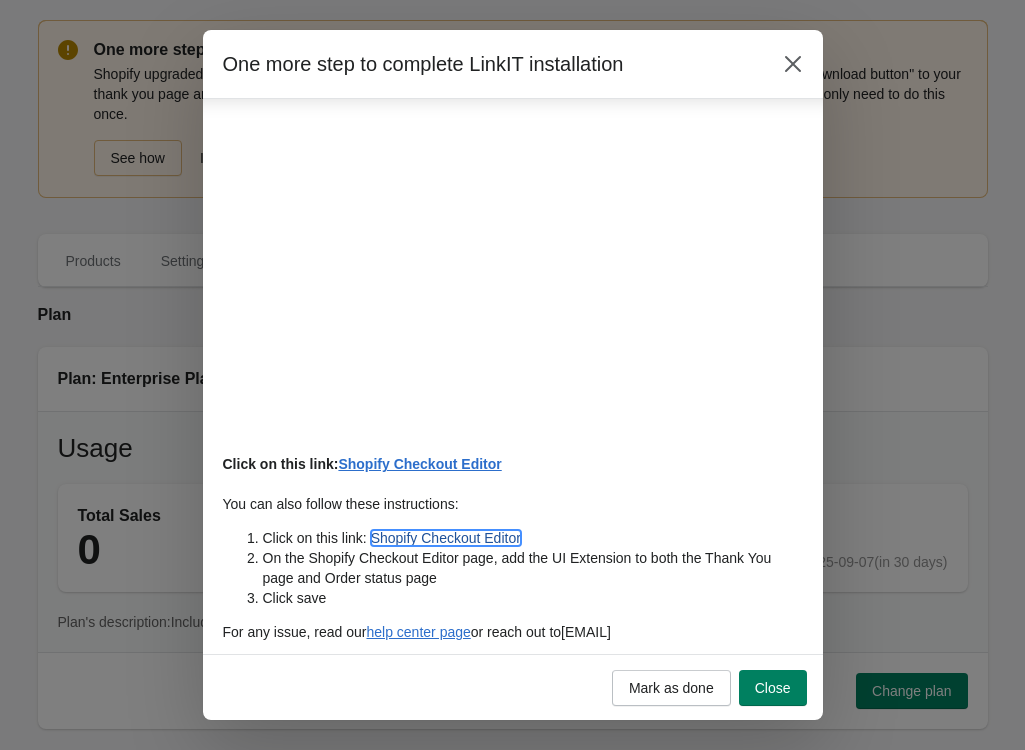 click on "Shopify Checkout Editor" at bounding box center (446, 538) 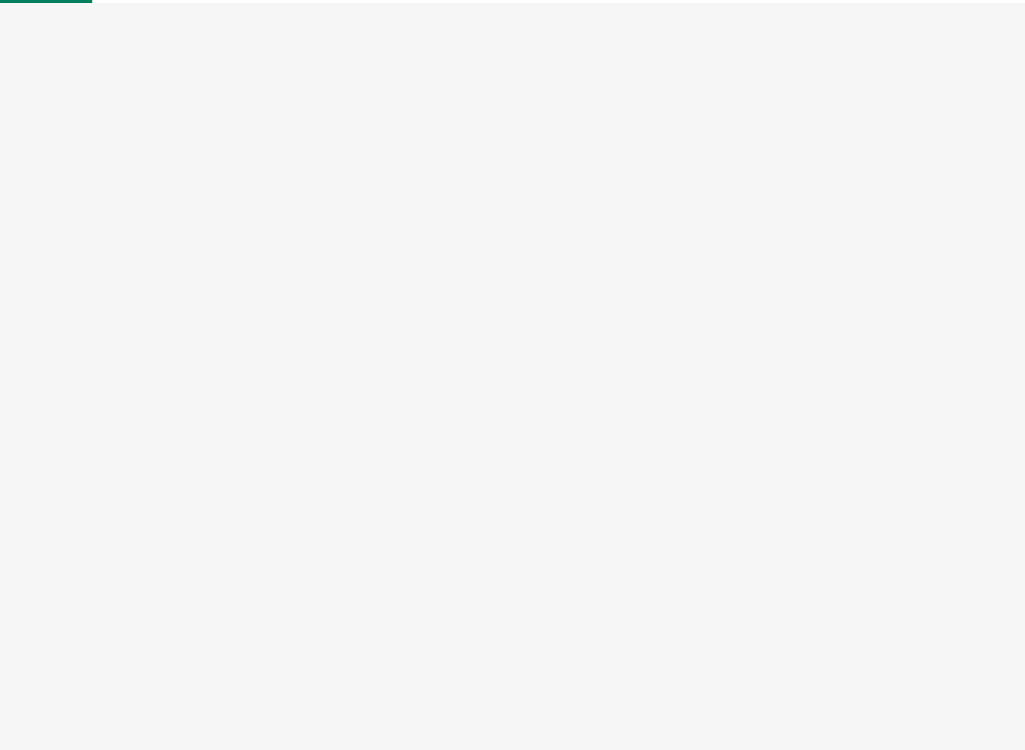 scroll, scrollTop: 0, scrollLeft: 0, axis: both 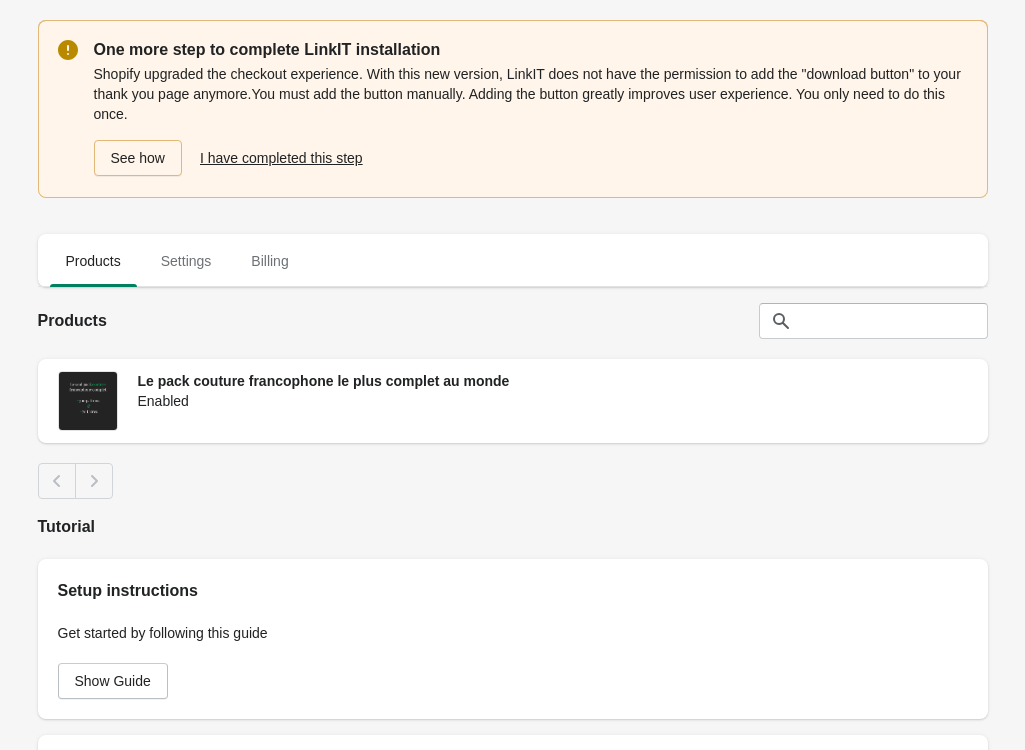 click on "I have completed this step" at bounding box center [281, 158] 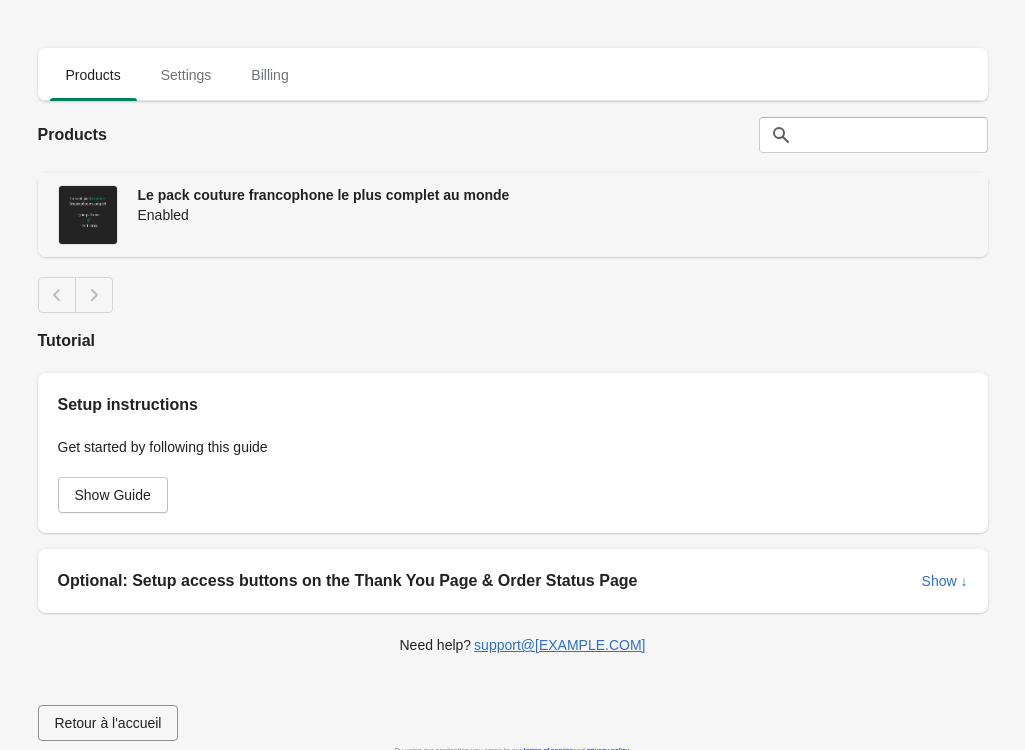 scroll, scrollTop: 0, scrollLeft: 0, axis: both 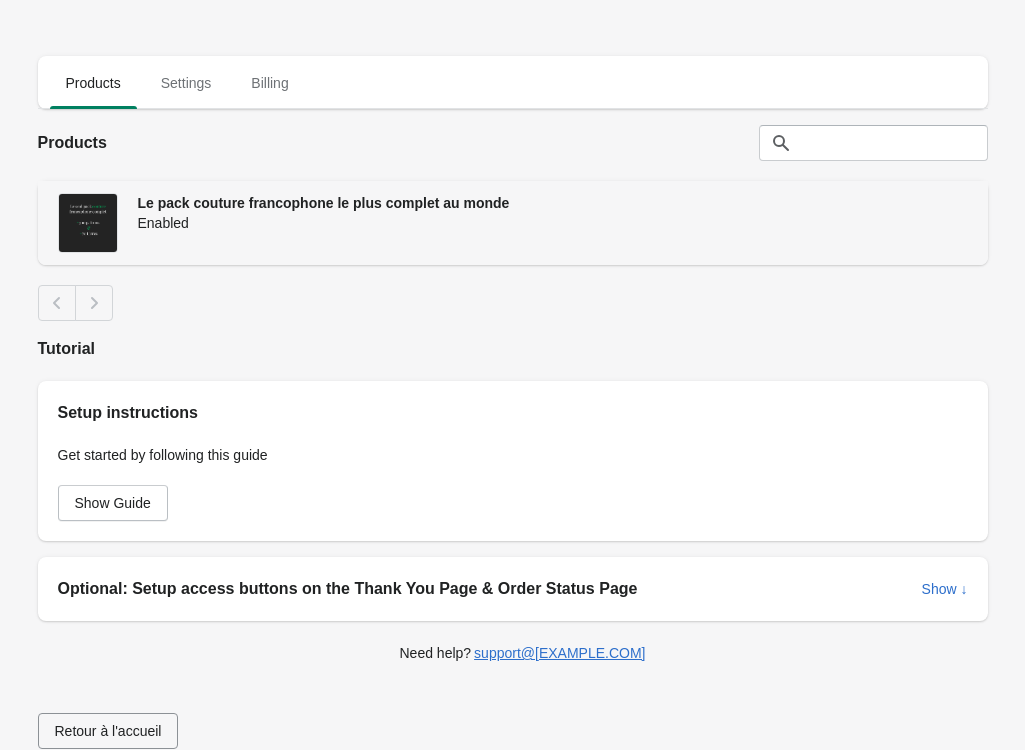 click on "Enabled" at bounding box center (553, 223) 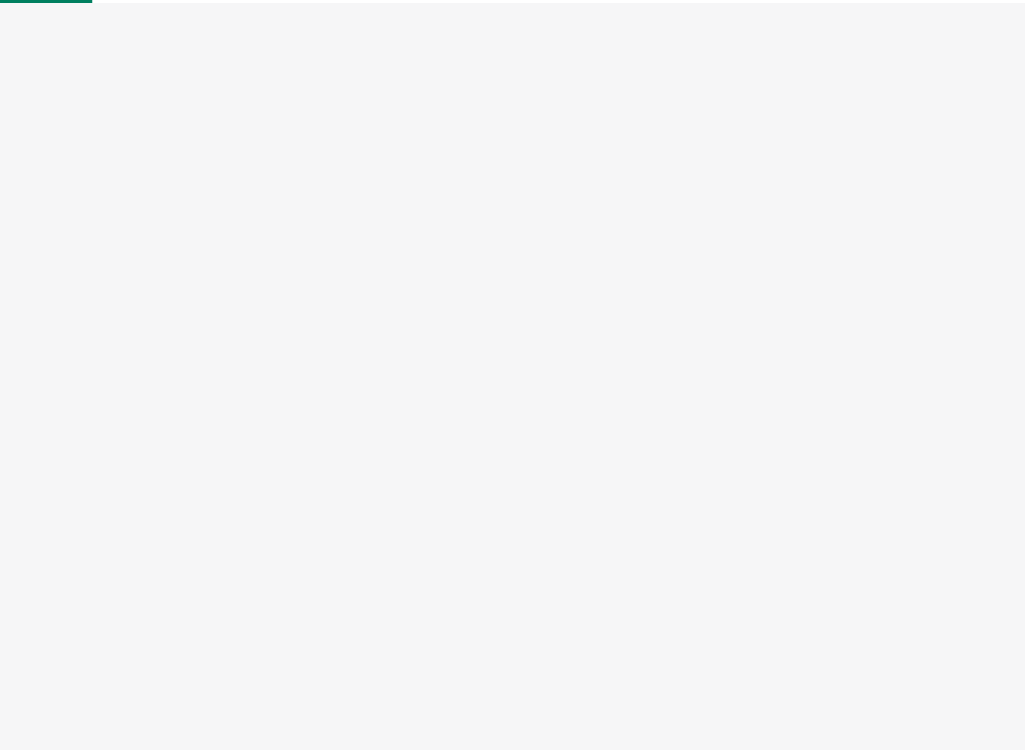 select on "US" 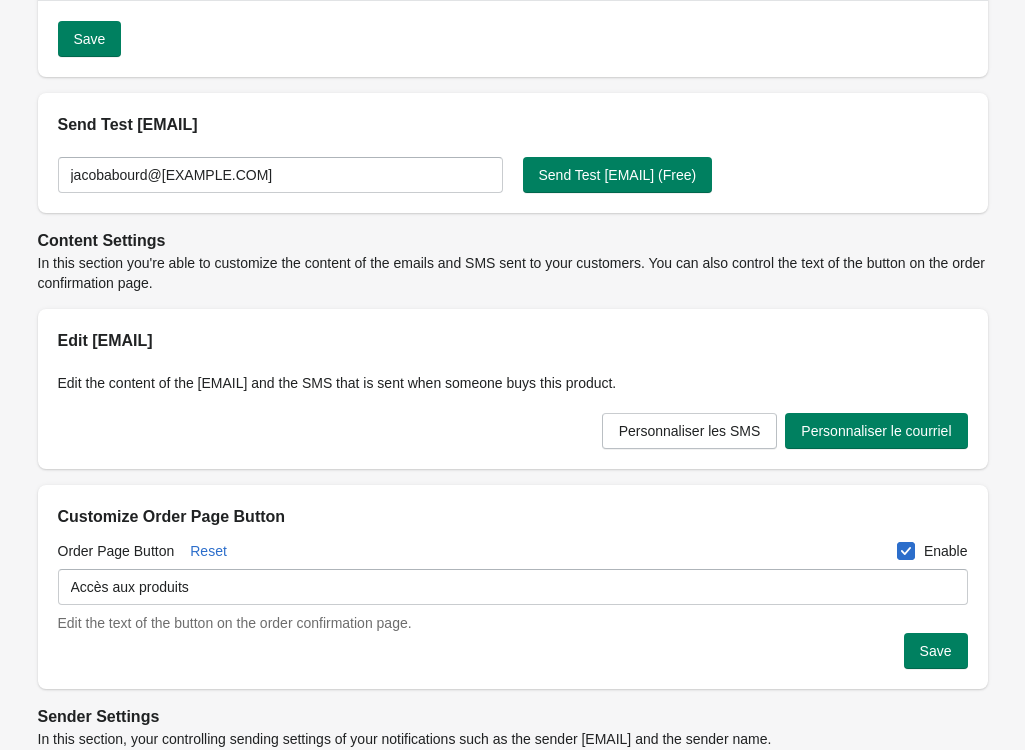 scroll, scrollTop: 0, scrollLeft: 0, axis: both 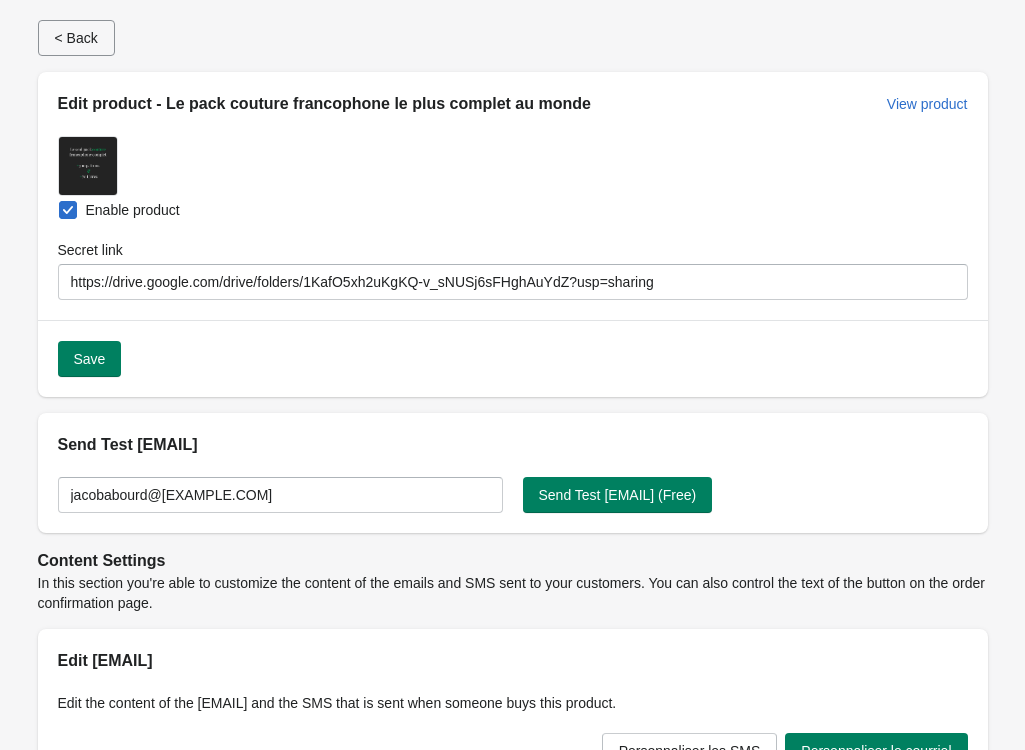 click on "< Back" at bounding box center (76, 38) 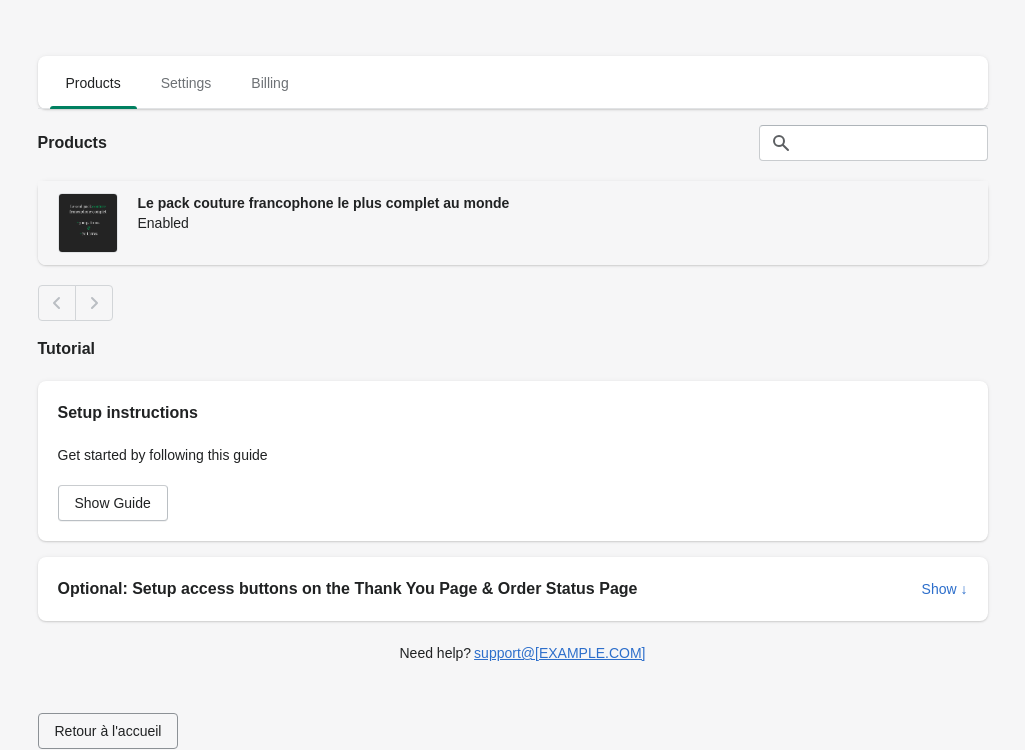 click on "Le pack couture francophone le plus complet au monde Enabled" at bounding box center (513, 223) 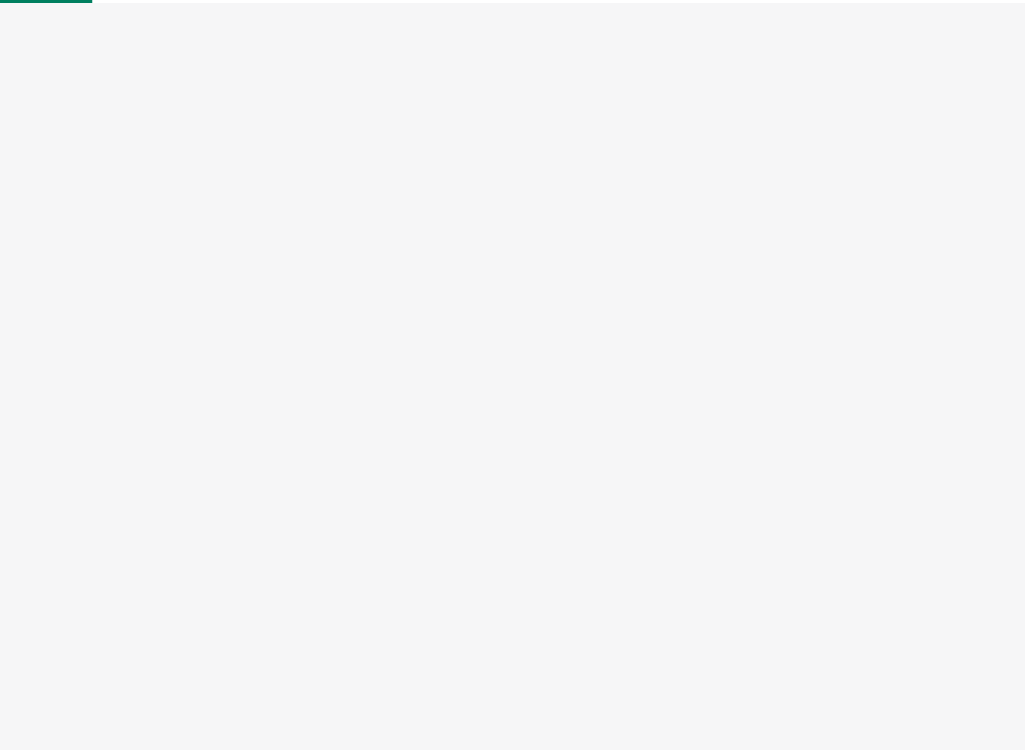 select on "US" 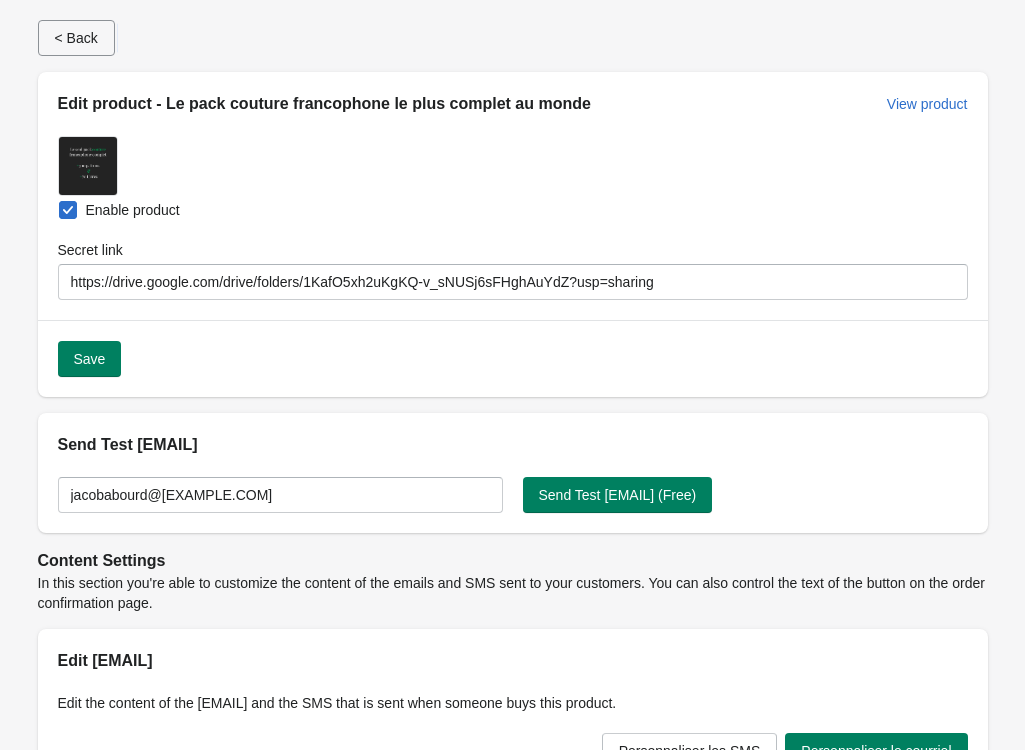 click on "< Back" at bounding box center (76, 38) 